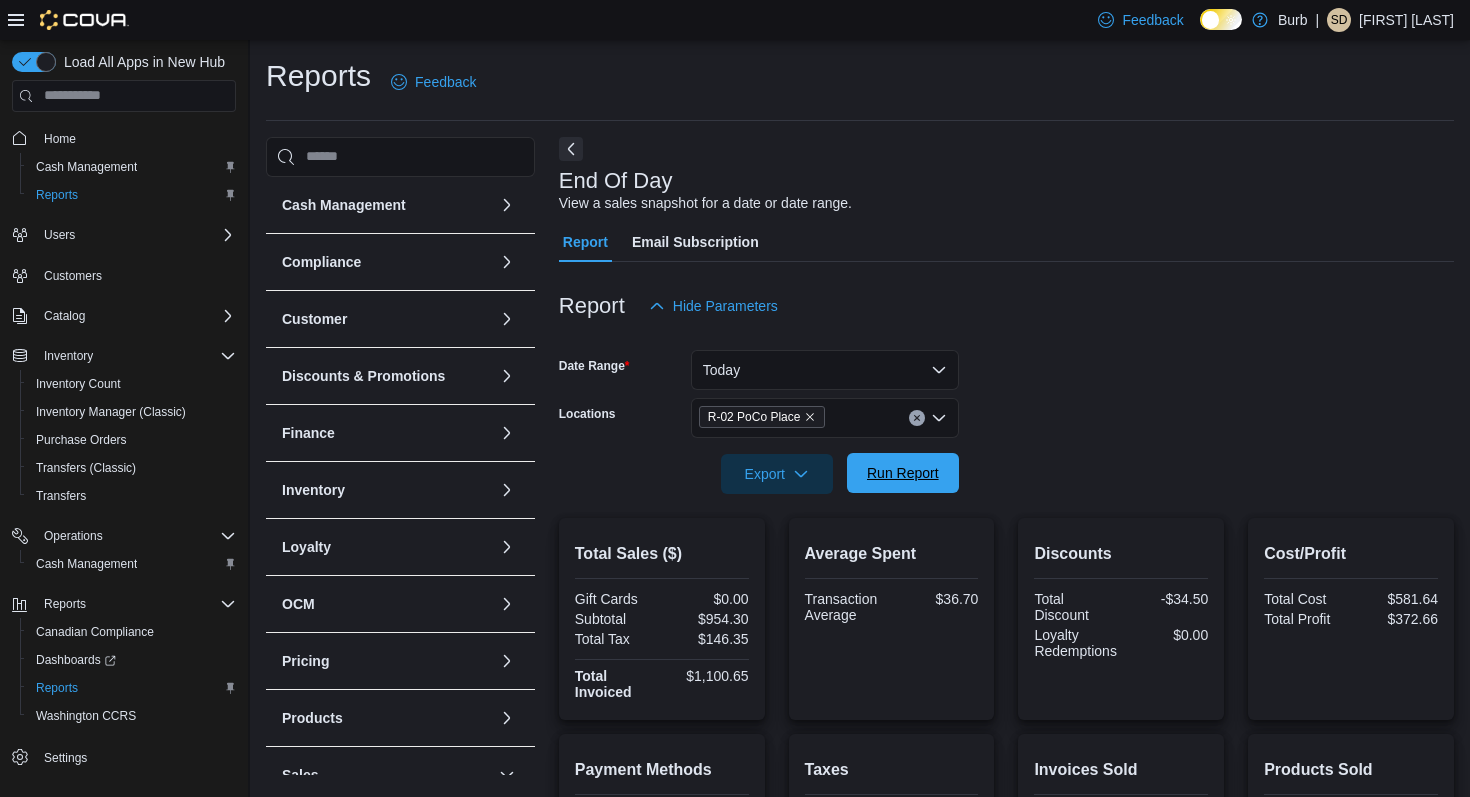 scroll, scrollTop: 313, scrollLeft: 0, axis: vertical 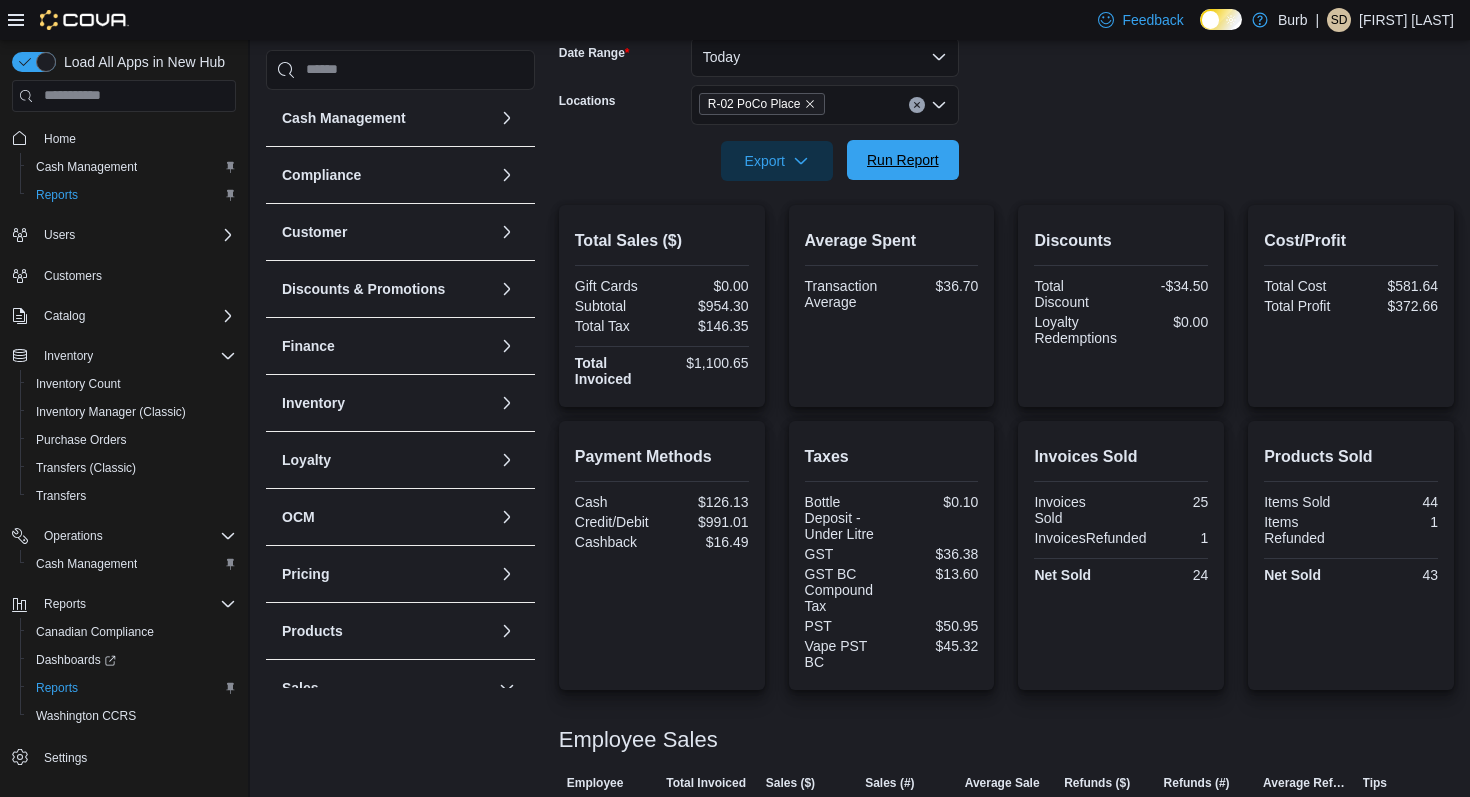 click on "Run Report" at bounding box center (903, 160) 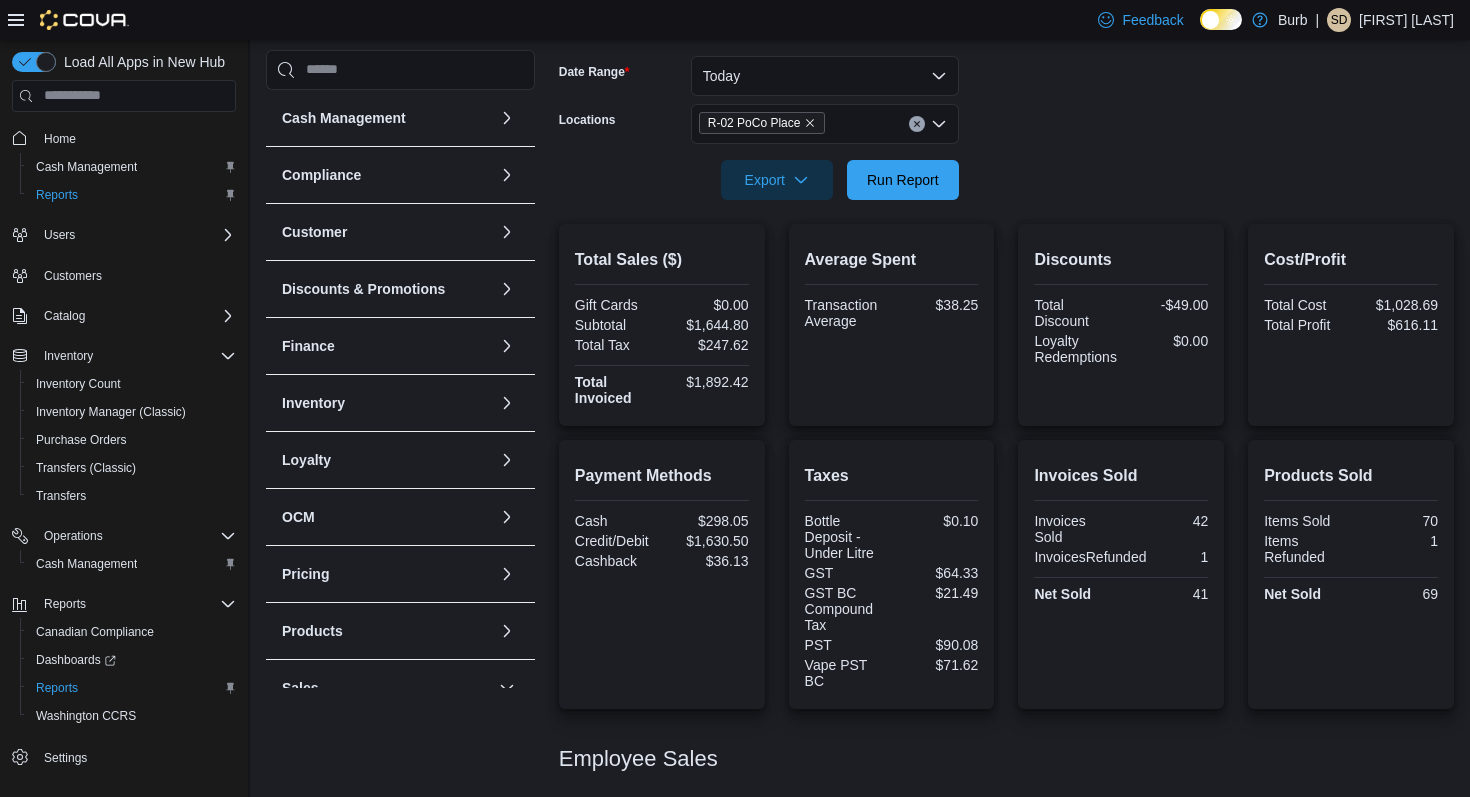 scroll, scrollTop: 293, scrollLeft: 0, axis: vertical 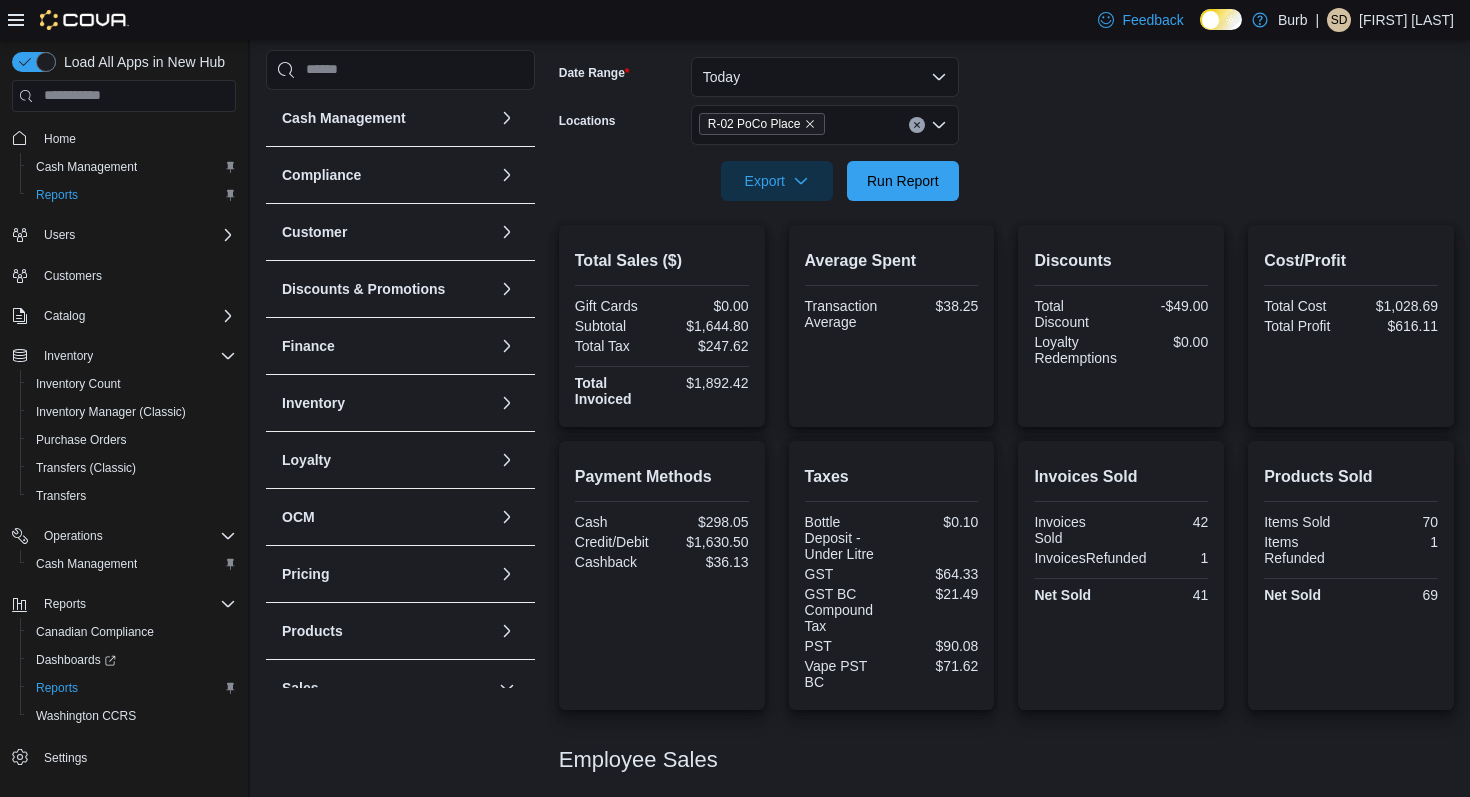 click 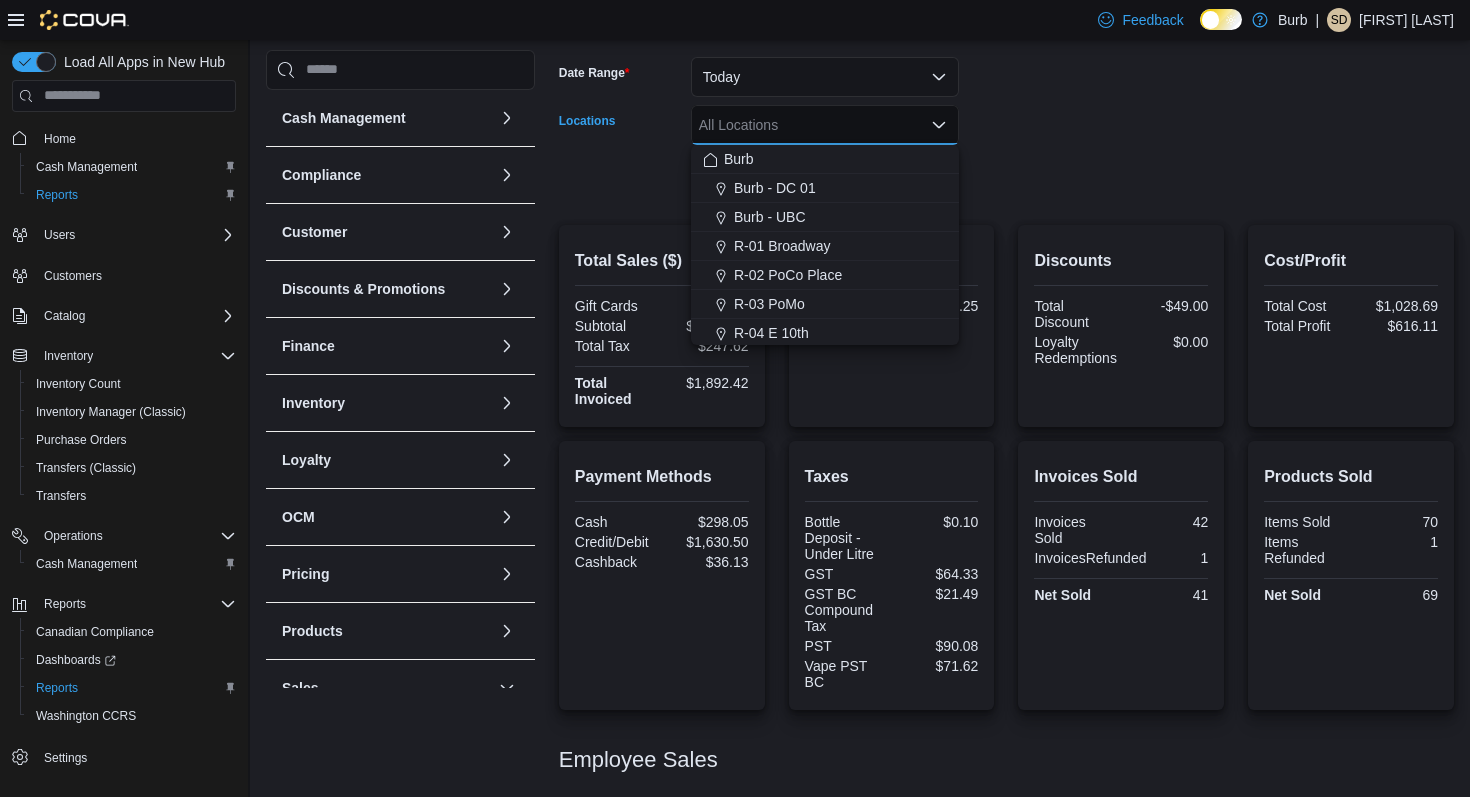 click at bounding box center [1006, 153] 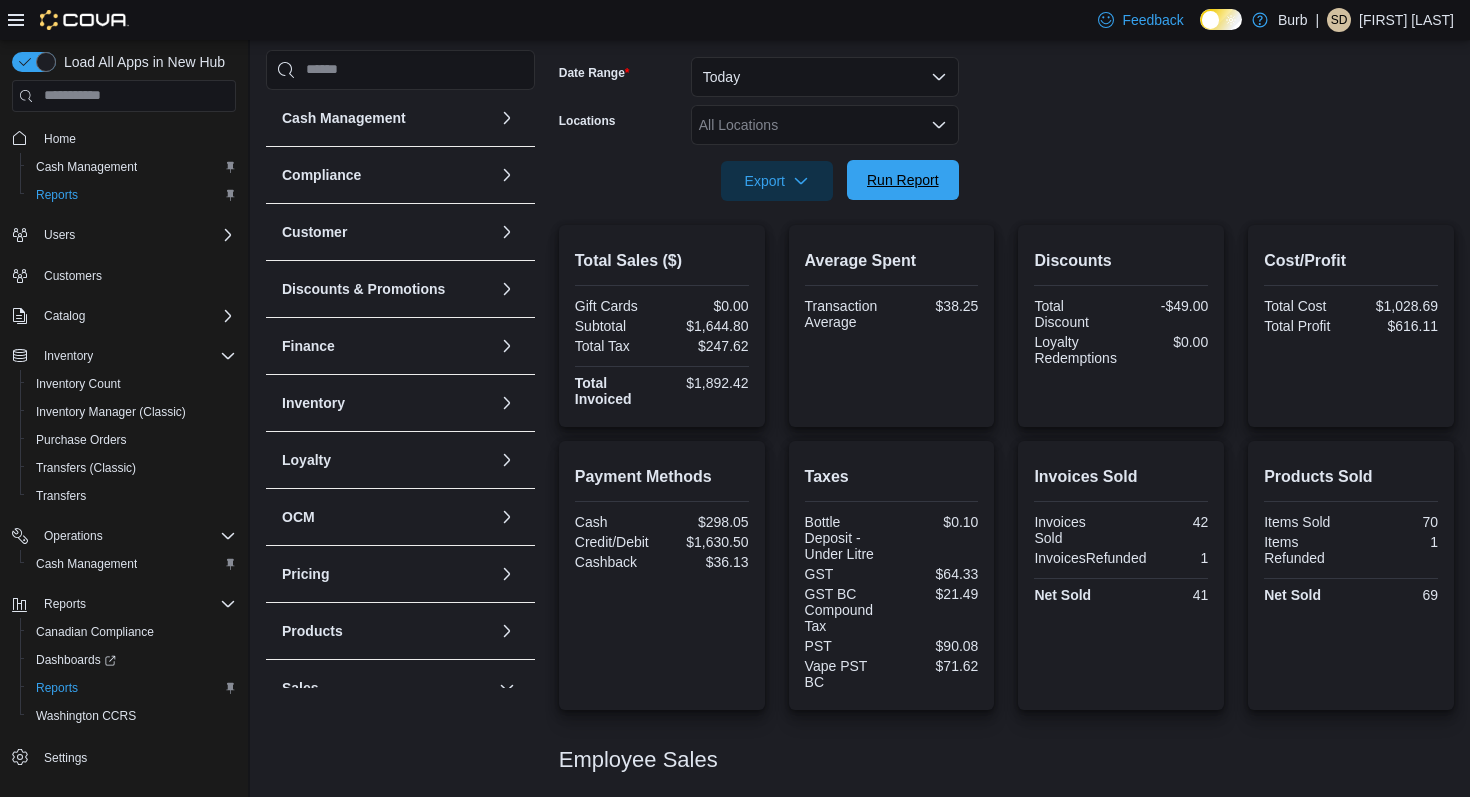 click on "Run Report" at bounding box center [903, 180] 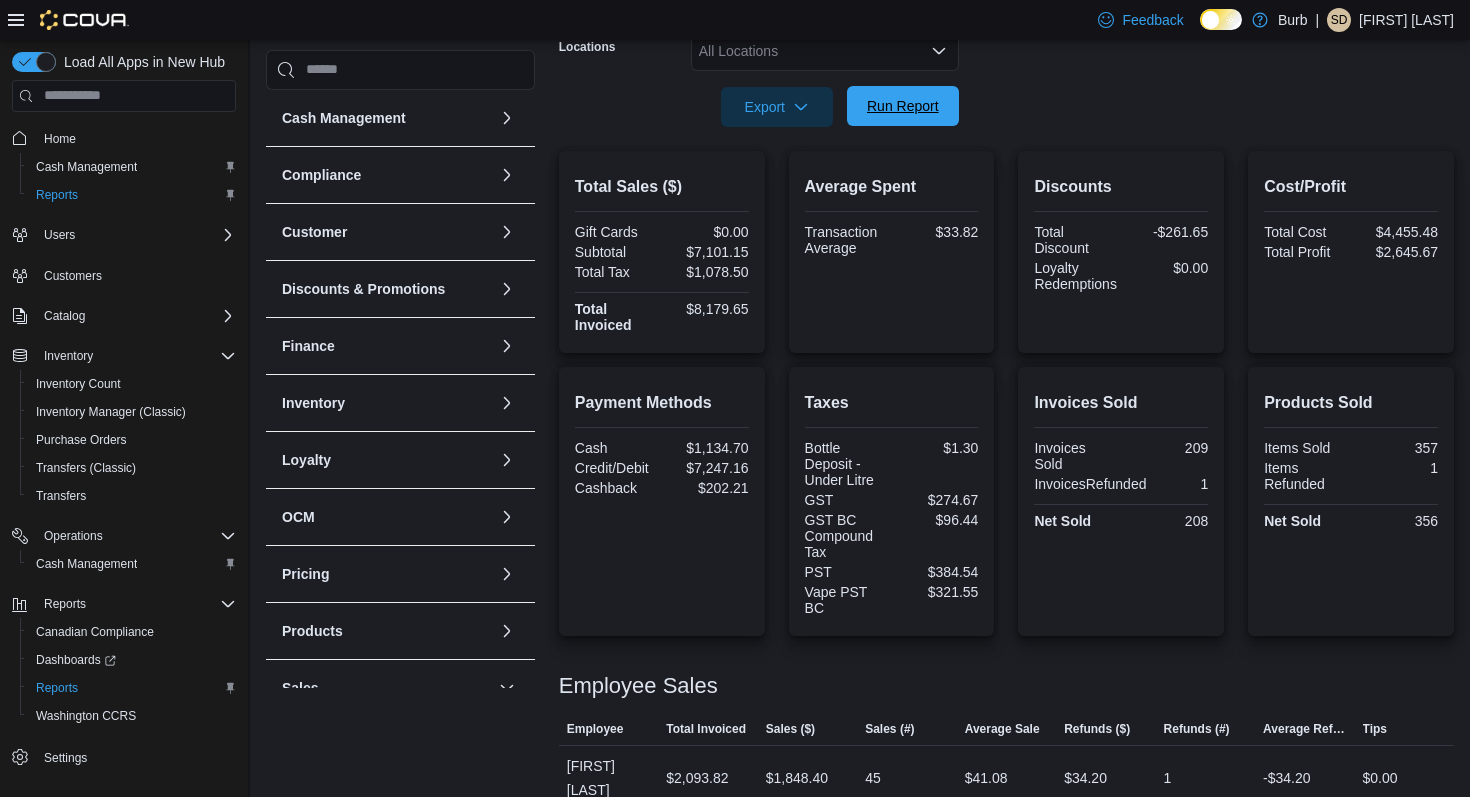scroll, scrollTop: 319, scrollLeft: 0, axis: vertical 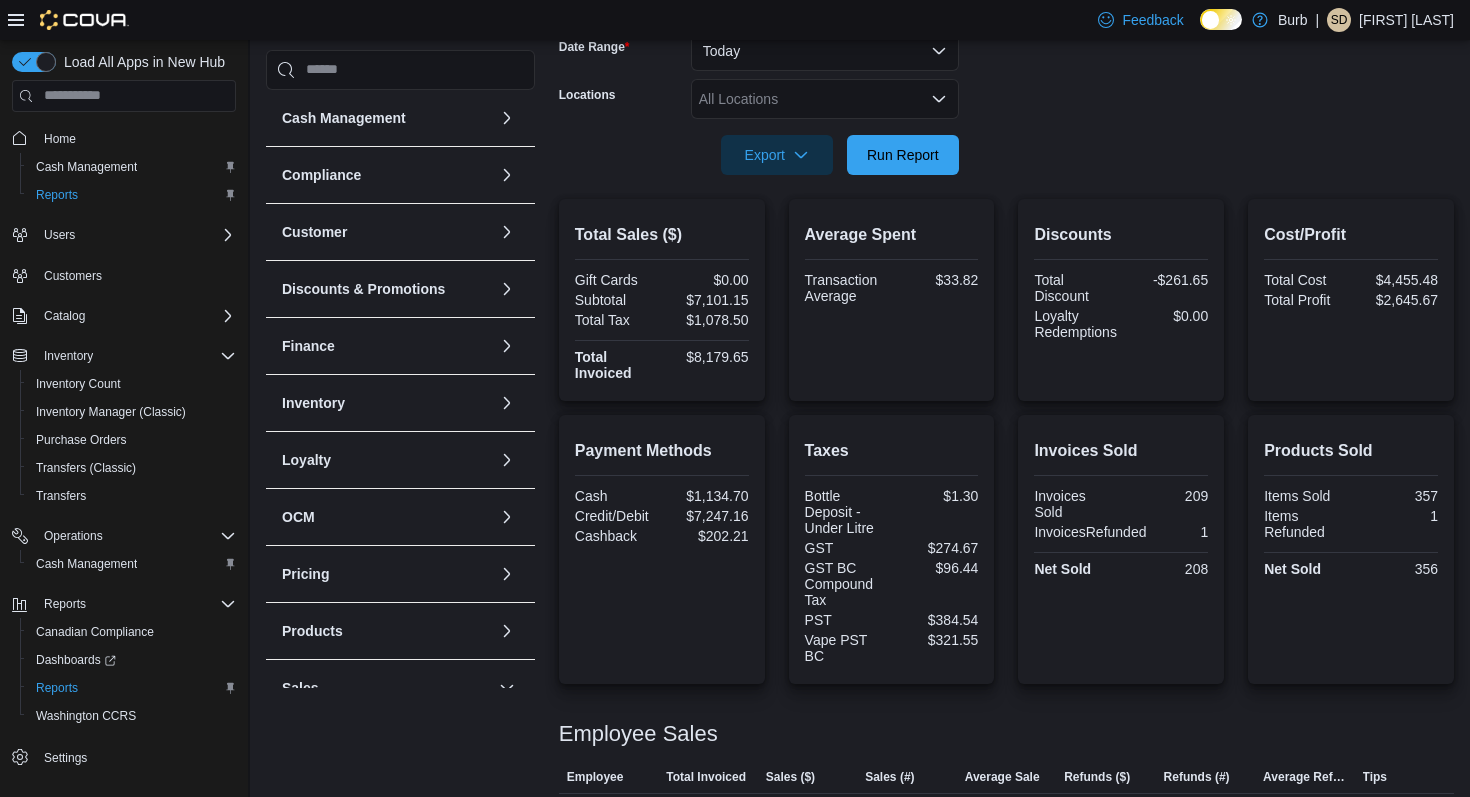 click on "All Locations" at bounding box center (825, 99) 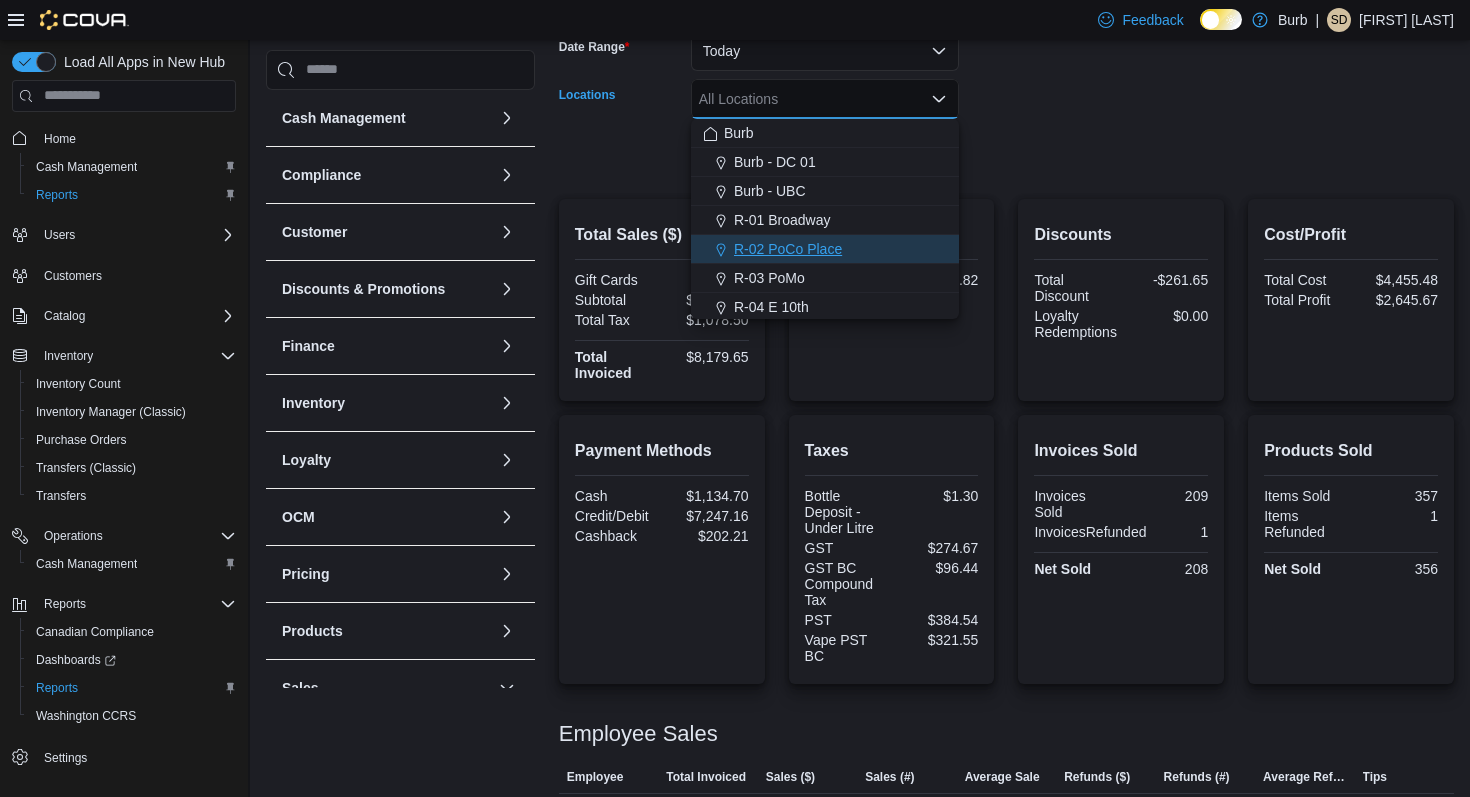 click on "R-02 PoCo Place" at bounding box center [825, 249] 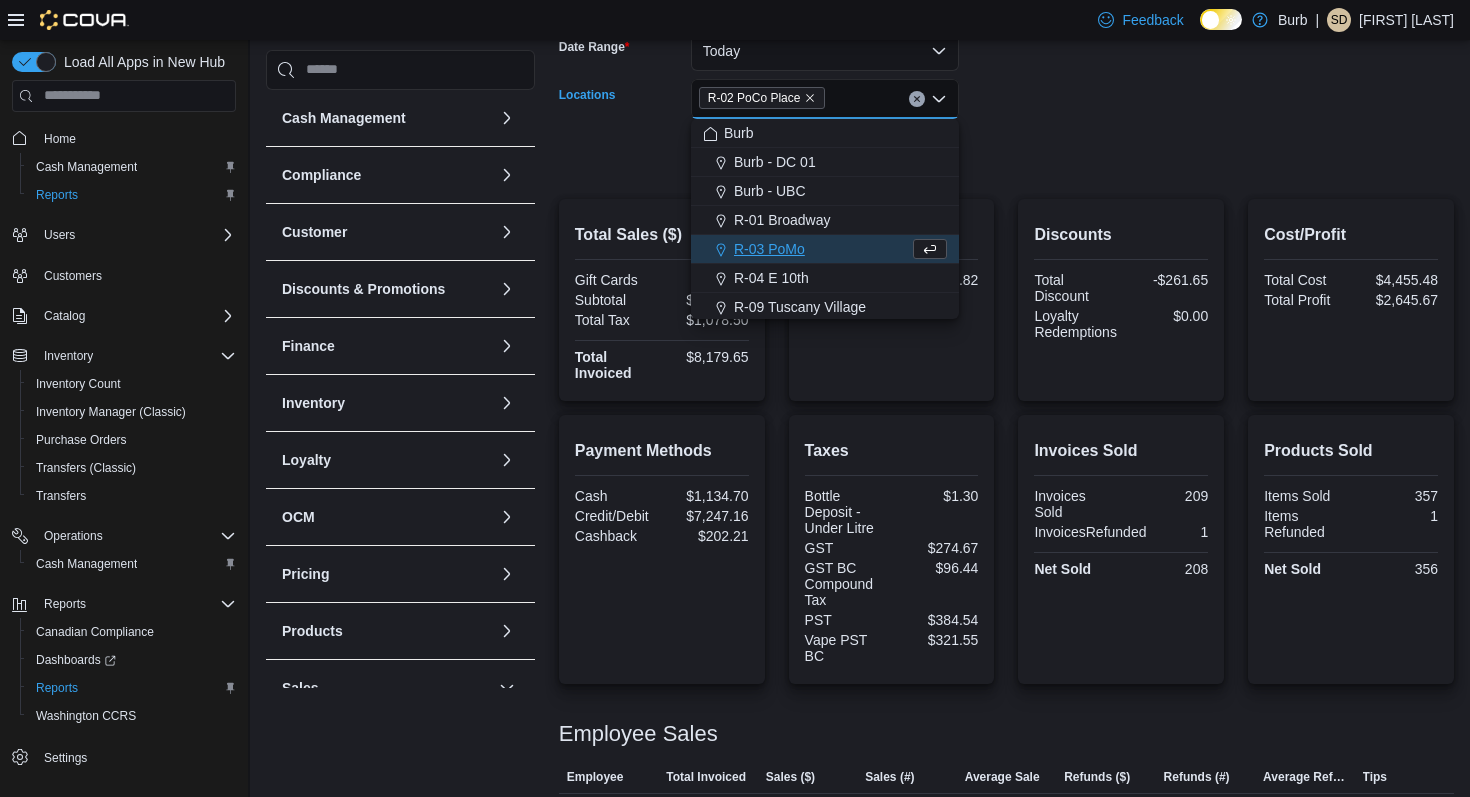 click on "Date Range Today Locations [ID] Place Combo box. Selected. [ID] Place. Press Backspace to delete [ID] Place. Combo box input. All Locations. Type some text or, to display a list of choices, press Down Arrow. To exit the list of choices, press Escape. Export  Run Report" at bounding box center (1006, 91) 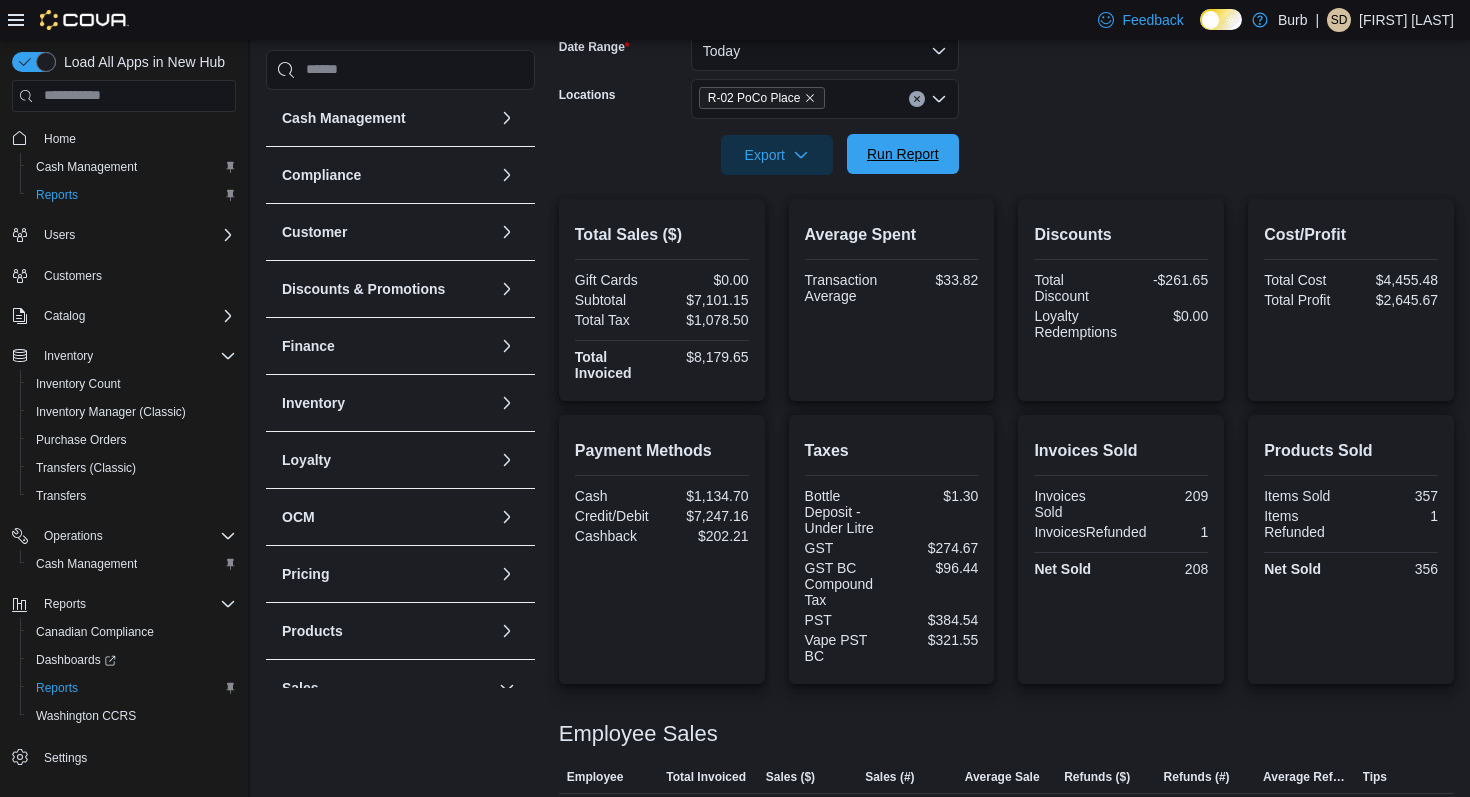 click on "Run Report" at bounding box center (903, 154) 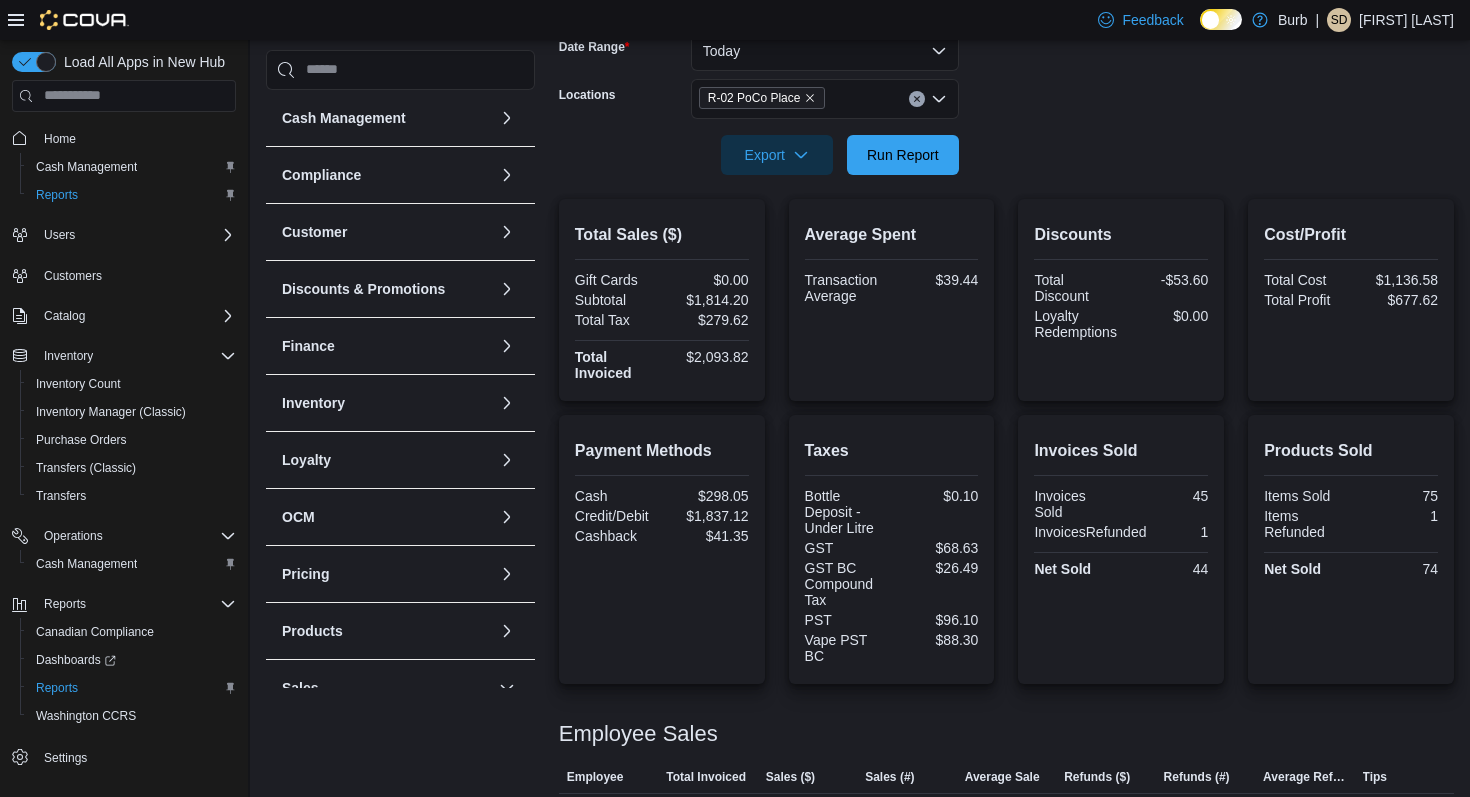 scroll, scrollTop: 397, scrollLeft: 0, axis: vertical 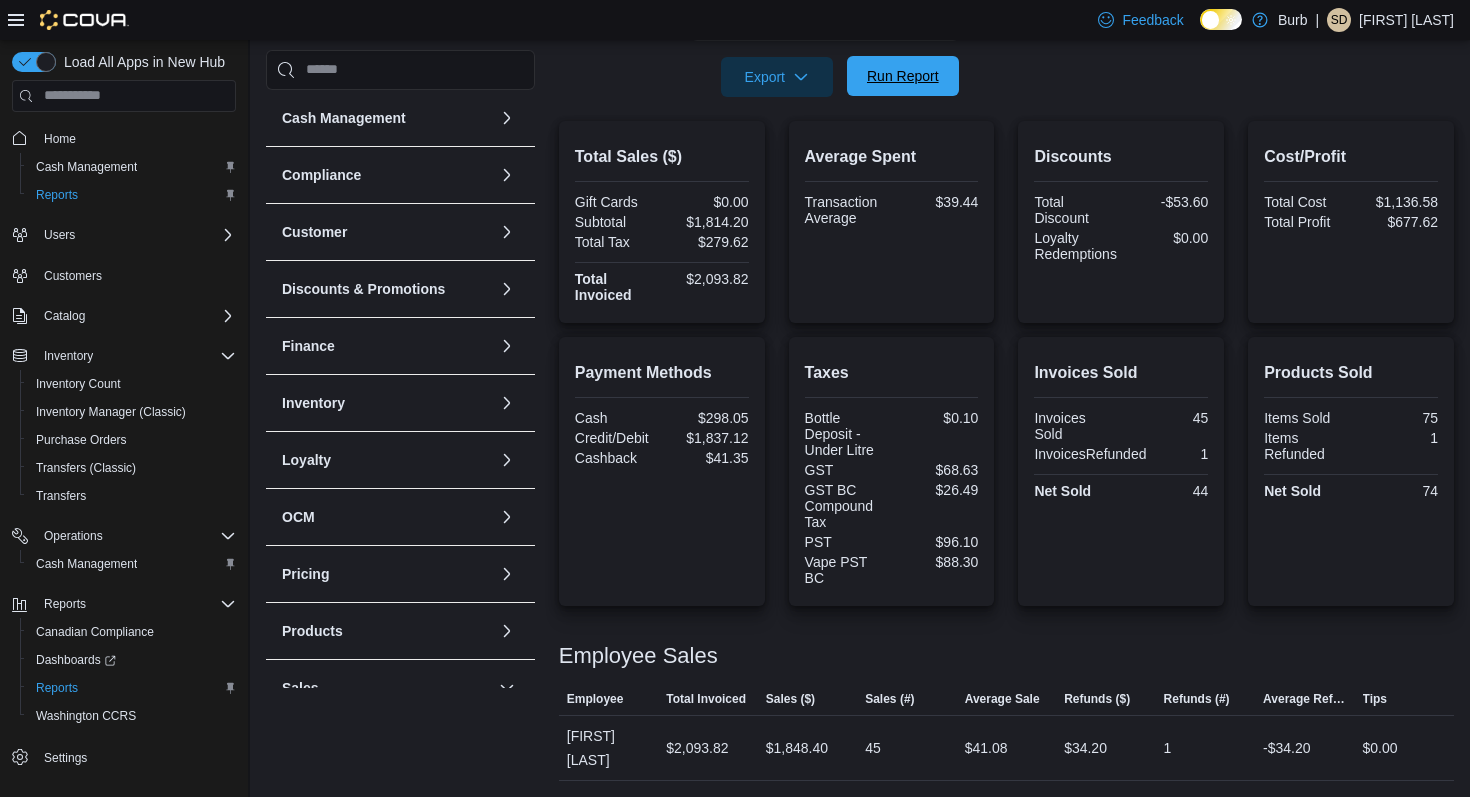 click on "Run Report" at bounding box center [903, 76] 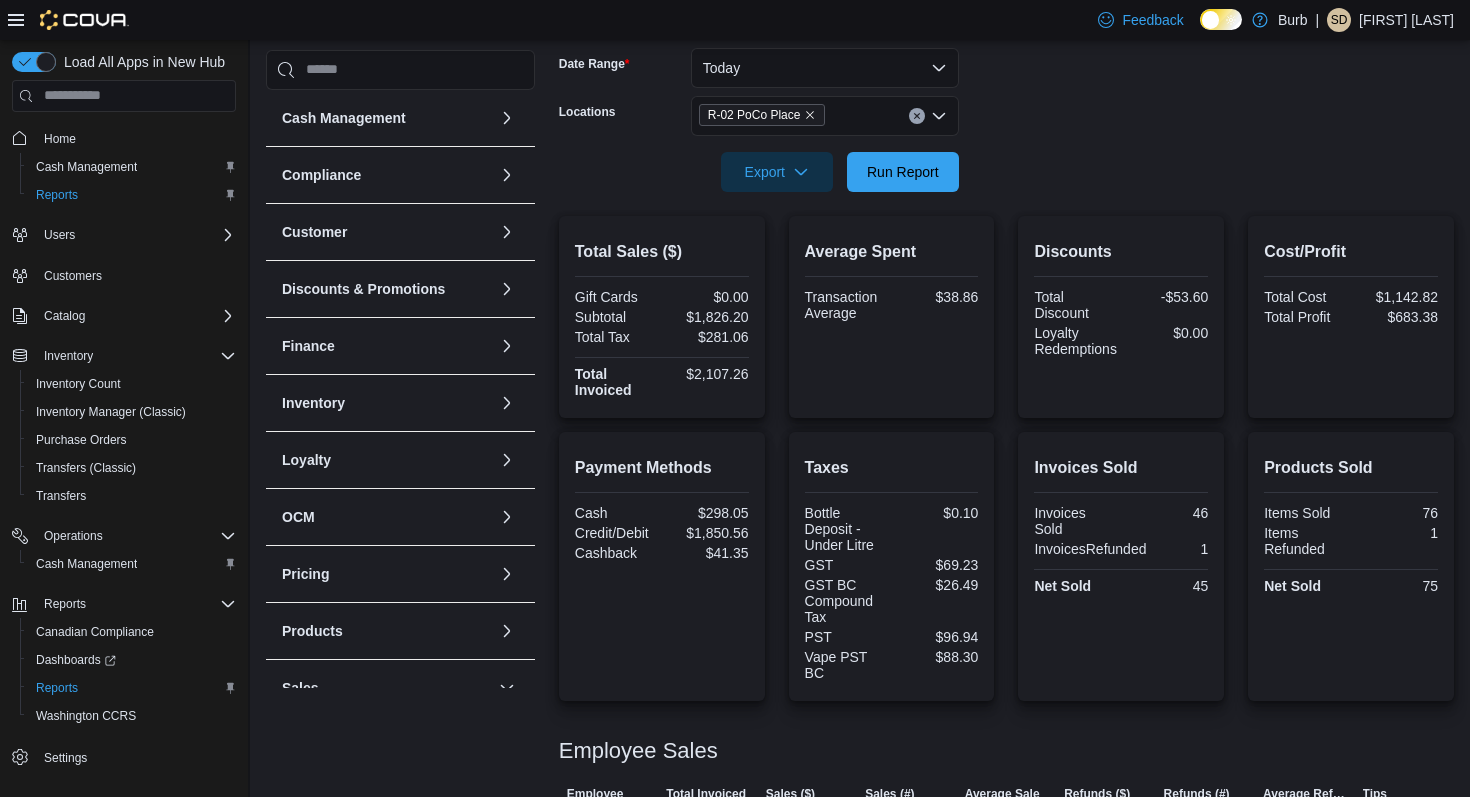 scroll, scrollTop: 305, scrollLeft: 0, axis: vertical 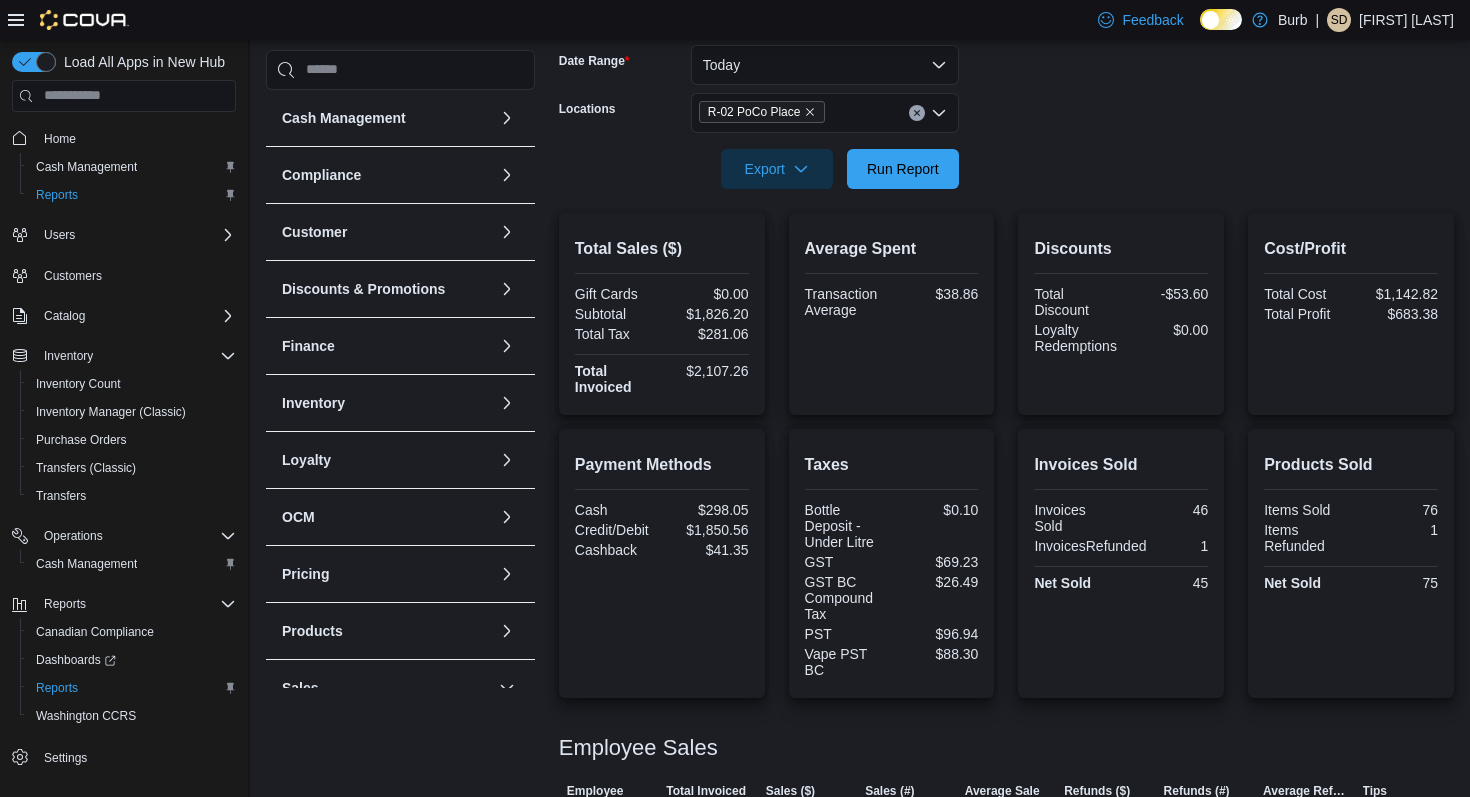 click at bounding box center (917, 113) 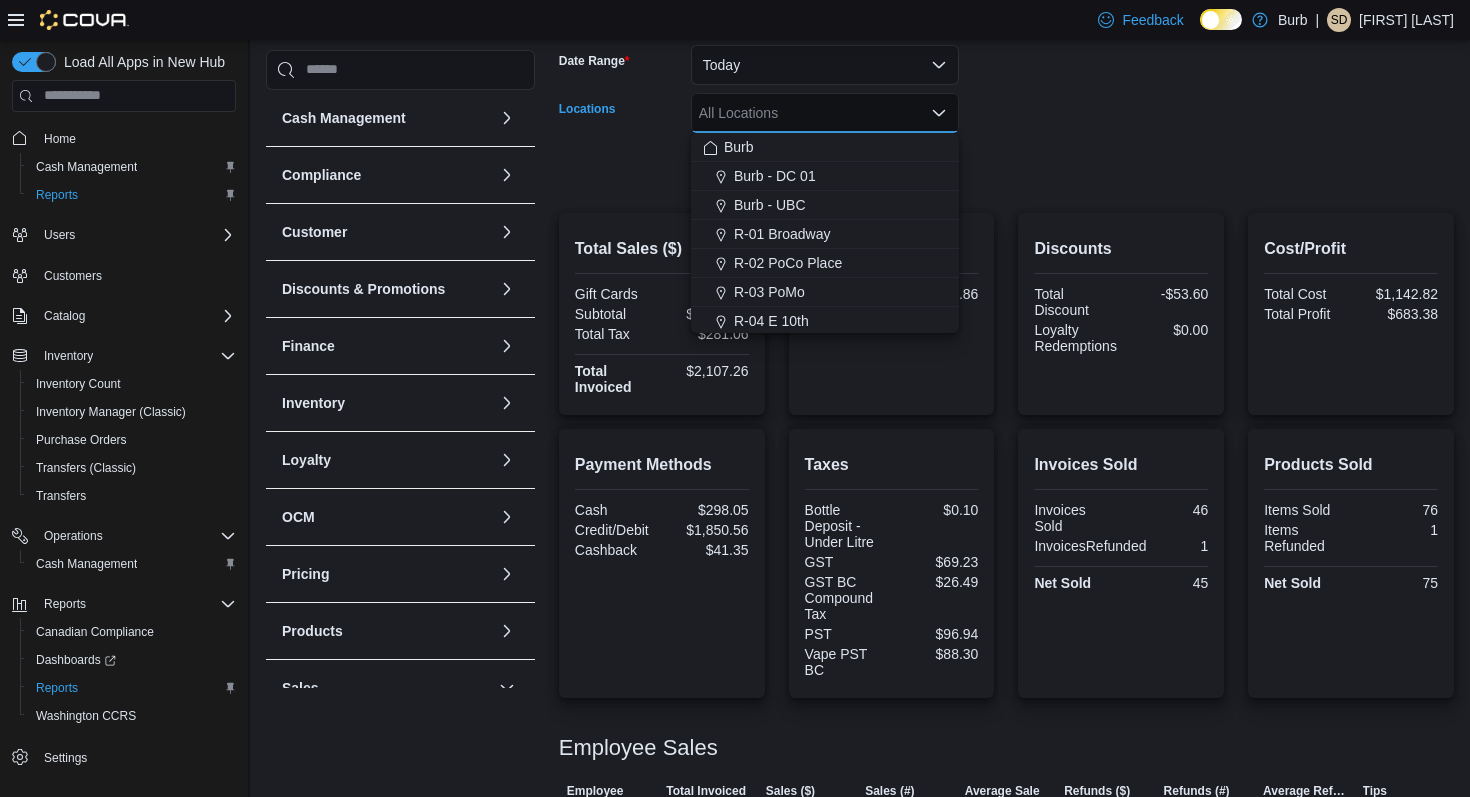 click on "Date Range Today Locations All Locations Combo box. Selected. Combo box input. All Locations. Type some text or, to display a list of choices, press Down Arrow. To exit the list of choices, press Escape. Export  Run Report" at bounding box center [1006, 105] 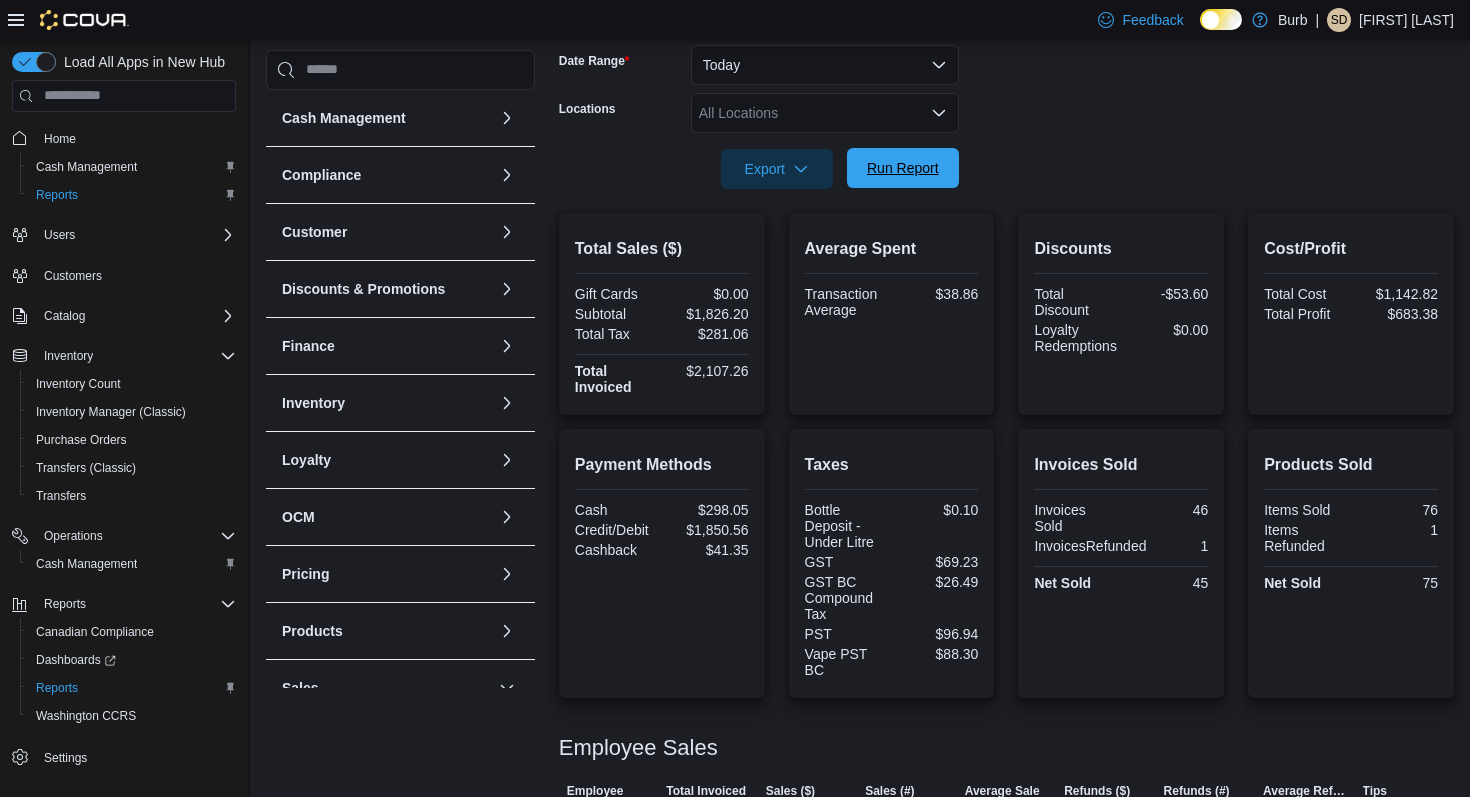 click on "Run Report" at bounding box center (903, 168) 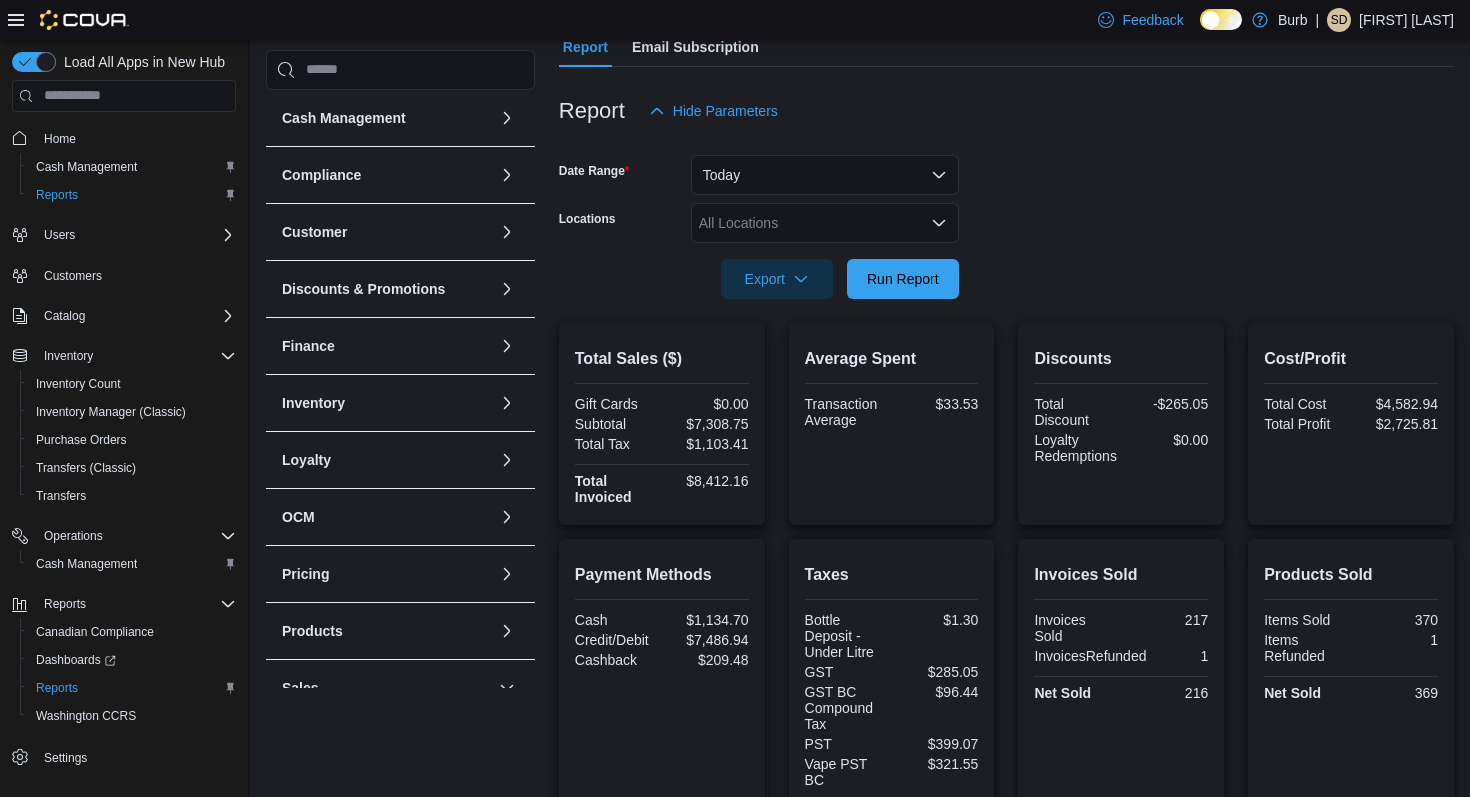 scroll, scrollTop: 192, scrollLeft: 0, axis: vertical 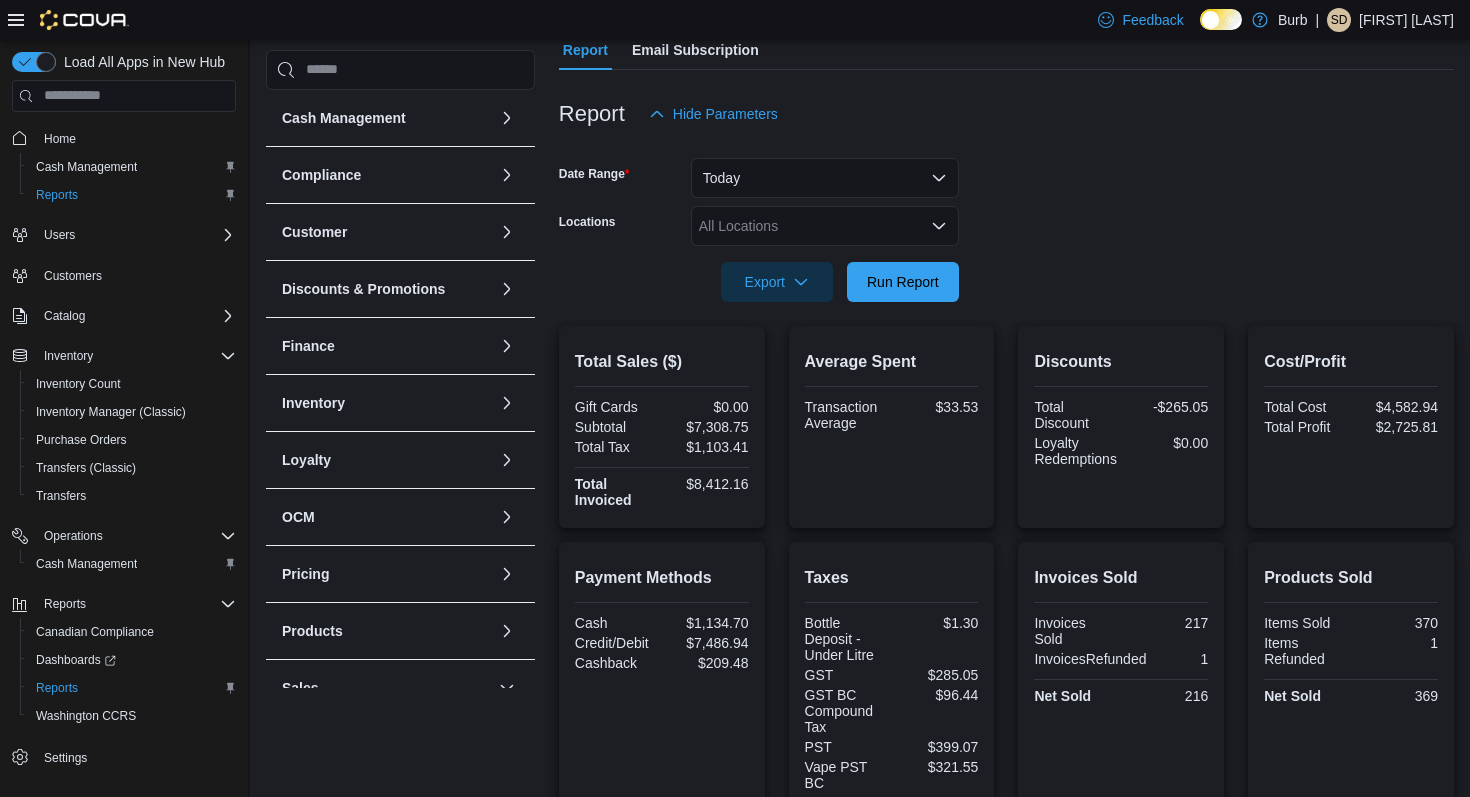 click 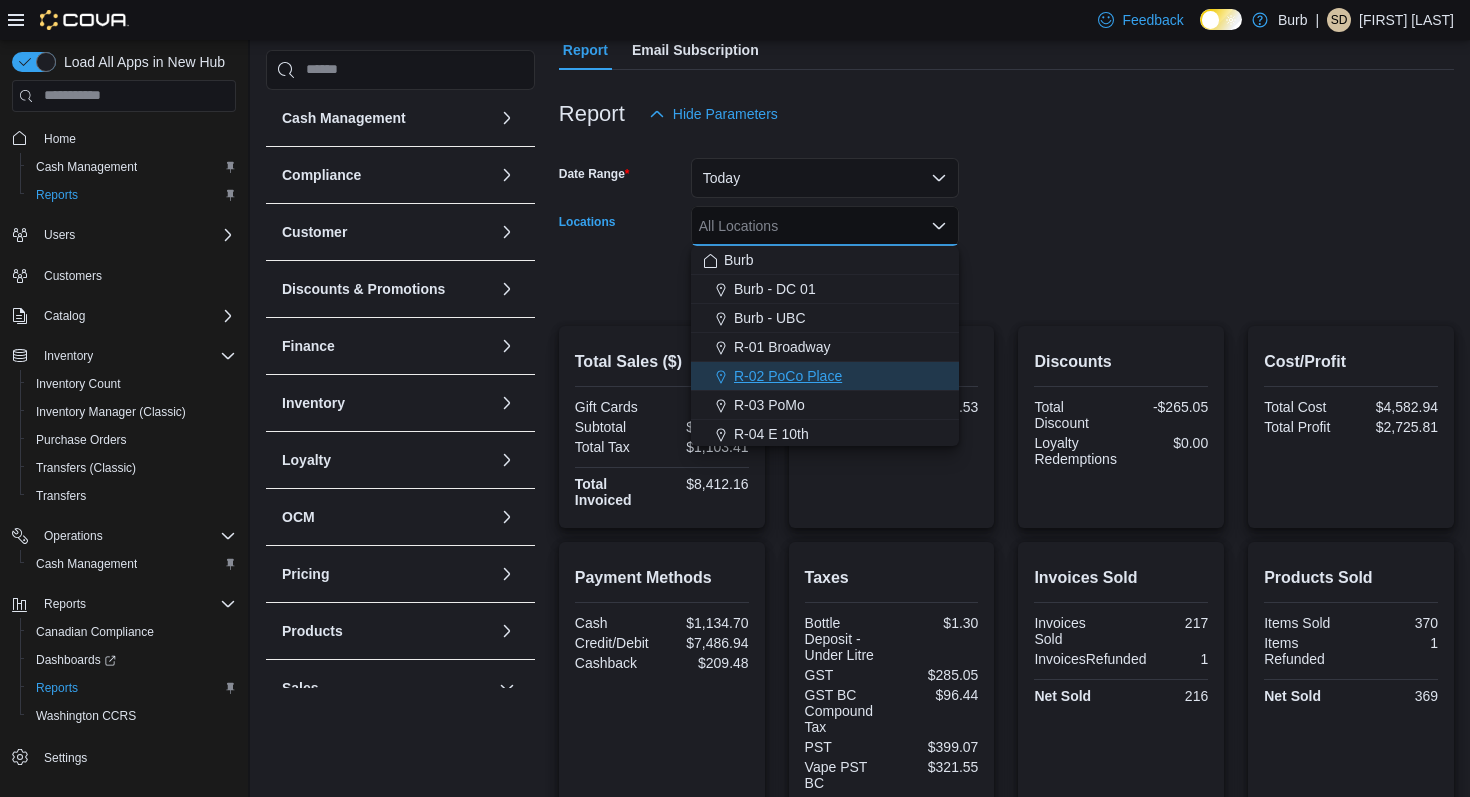 click on "R-02 PoCo Place" at bounding box center [825, 376] 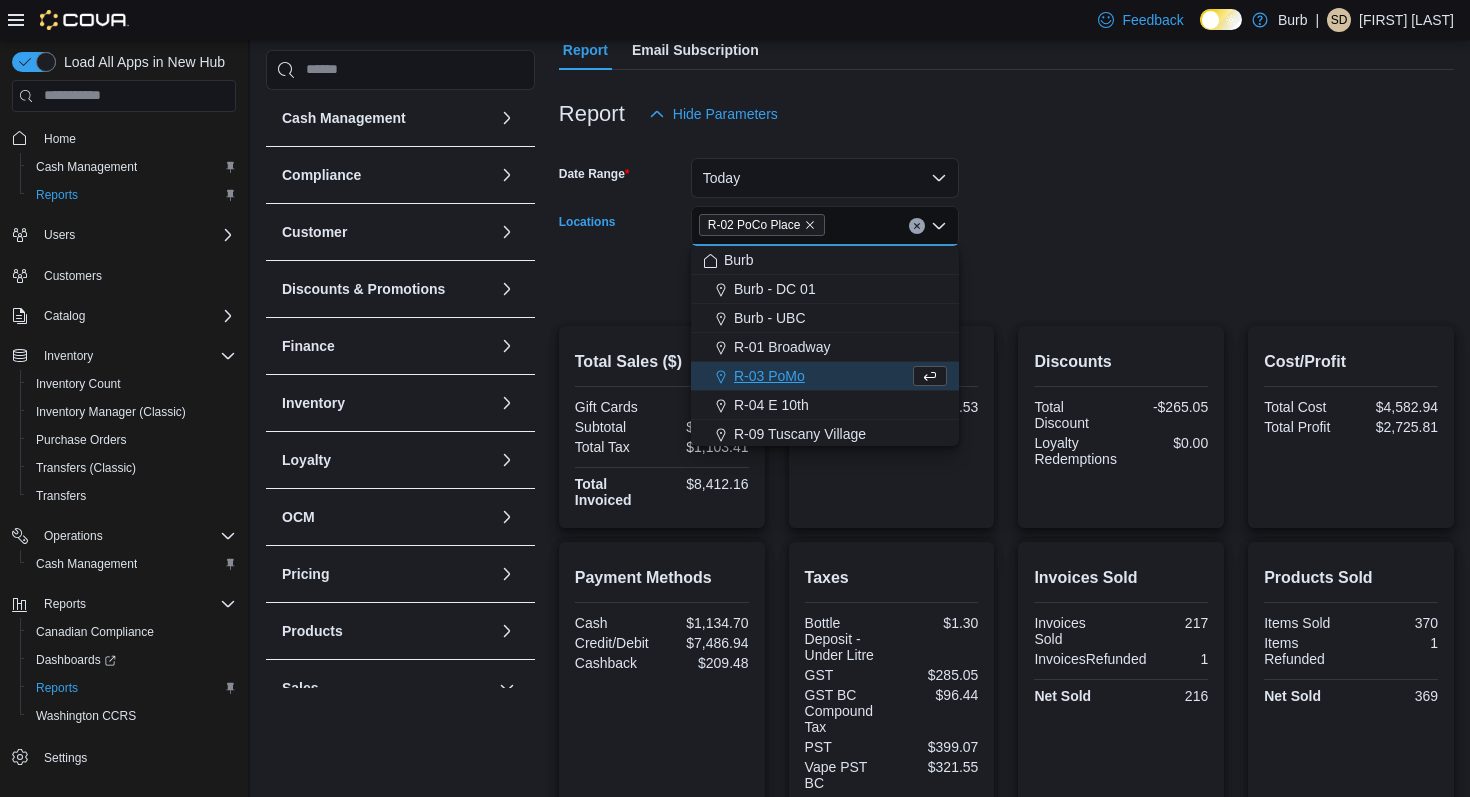 click on "Date Range Today Locations [ID] Place Combo box. Selected. [ID] Place. Press Backspace to delete [ID] Place. Combo box input. All Locations. Type some text or, to display a list of choices, press Down Arrow. To exit the list of choices, press Escape. Export  Run Report" at bounding box center (1006, 218) 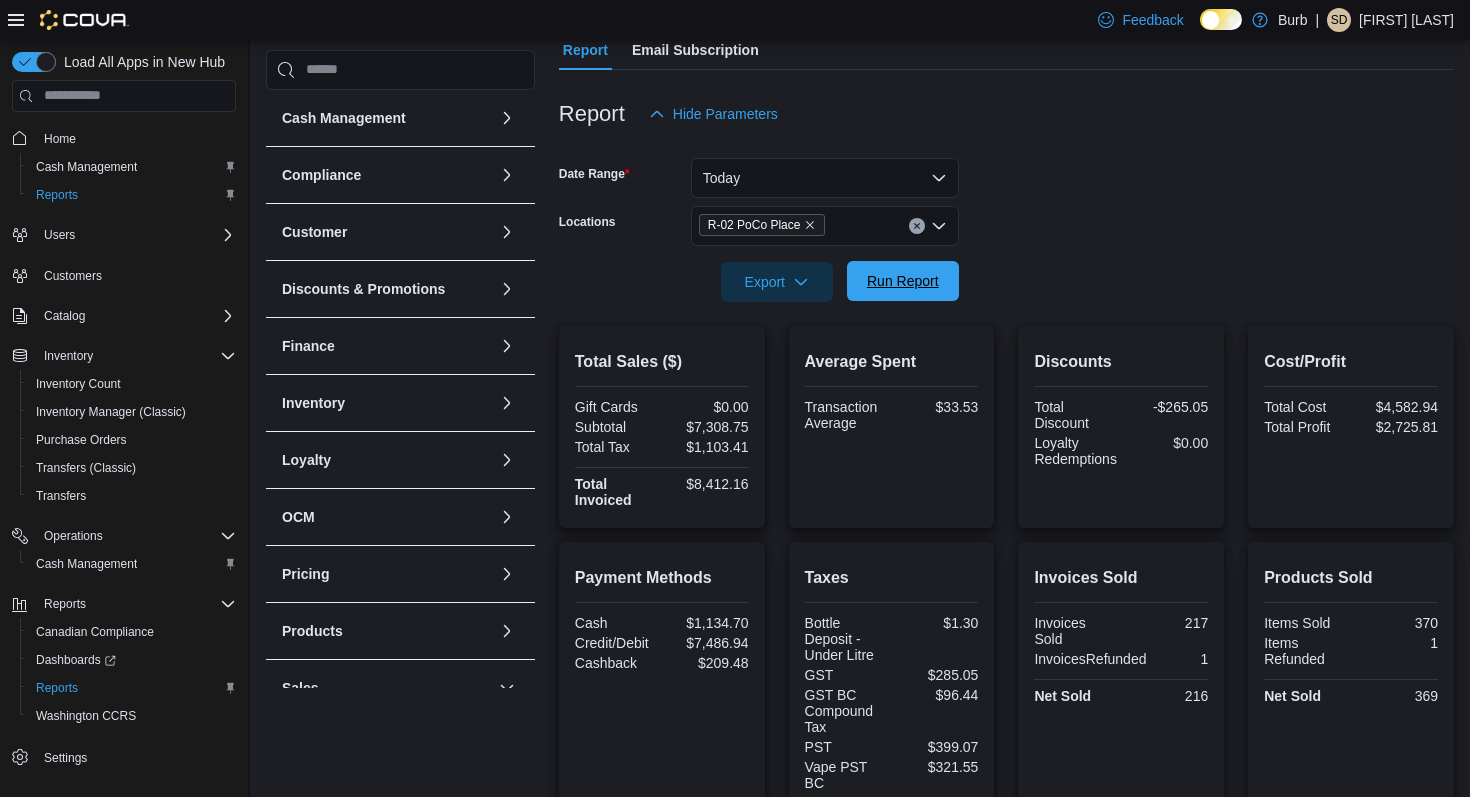 click on "Run Report" at bounding box center (903, 281) 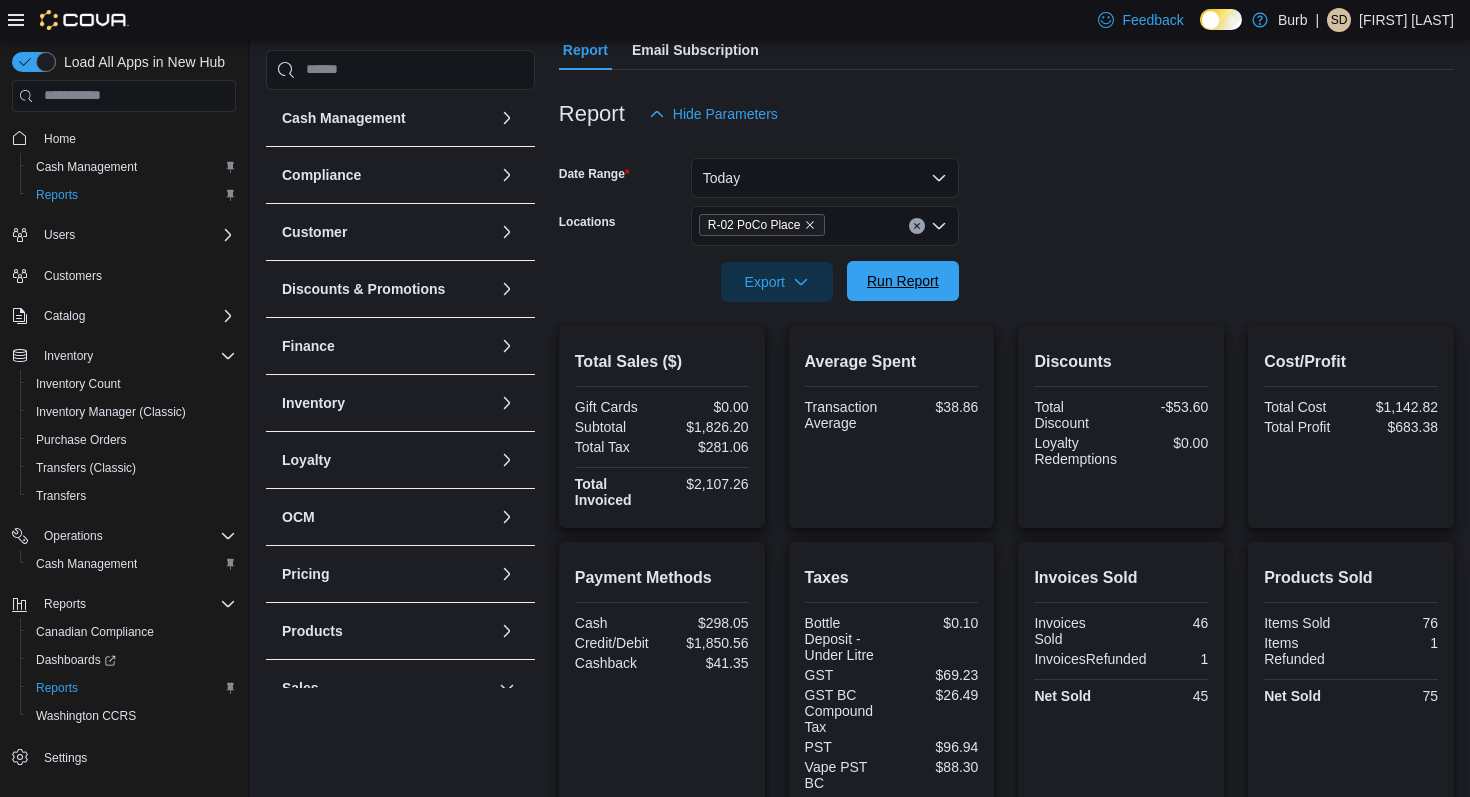 click on "Run Report" at bounding box center (903, 281) 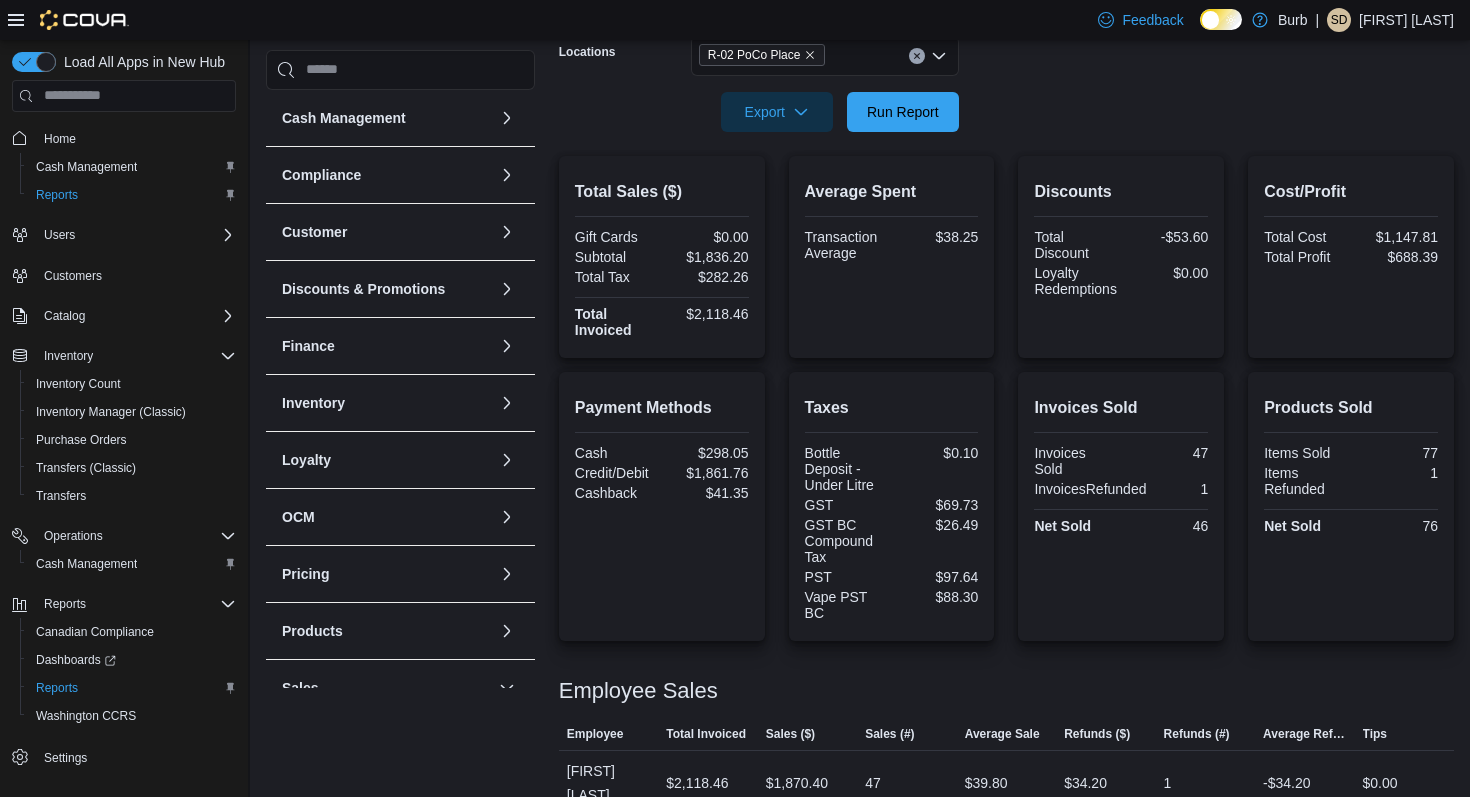 scroll, scrollTop: 397, scrollLeft: 0, axis: vertical 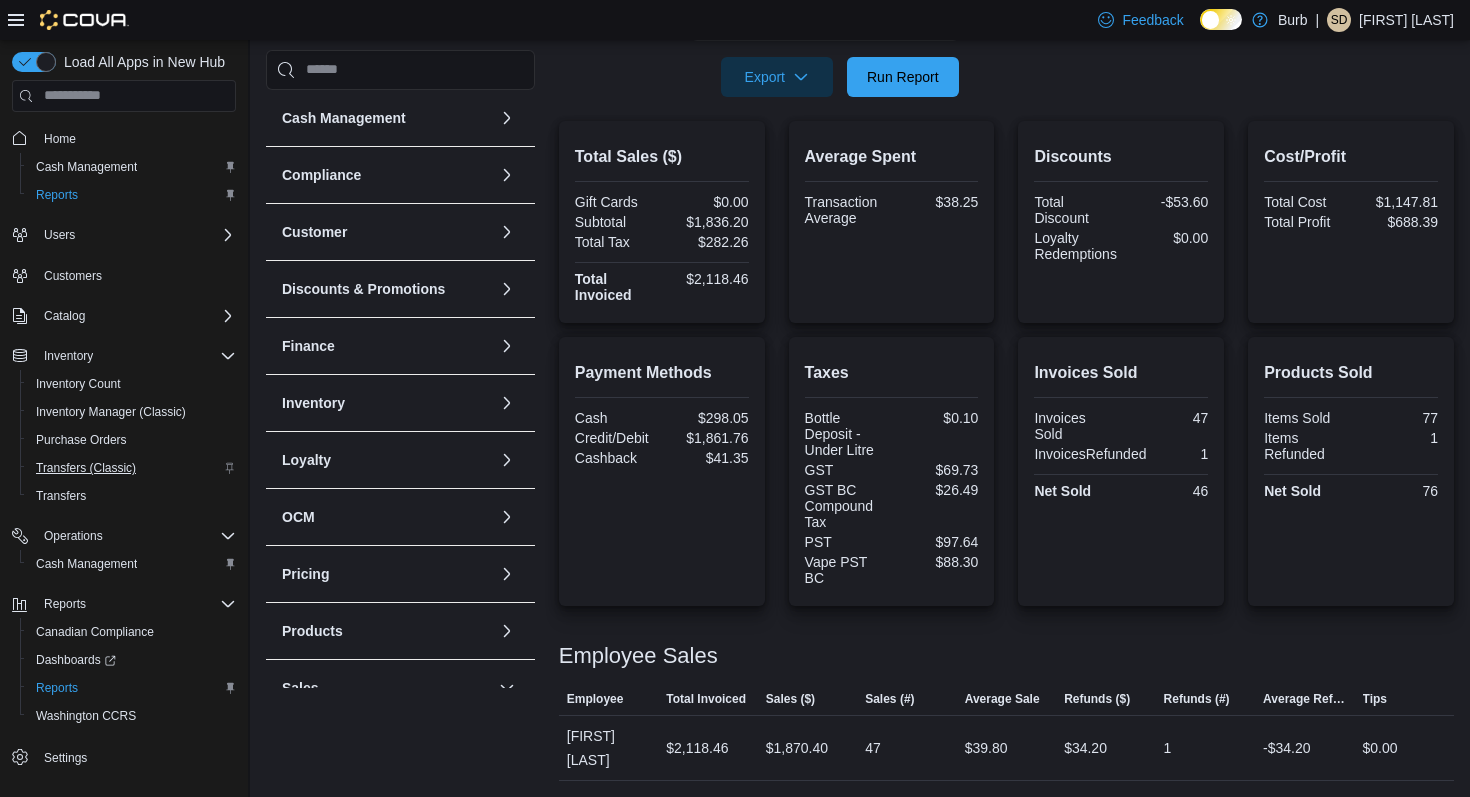 click on "Transfers (Classic)" at bounding box center (86, 468) 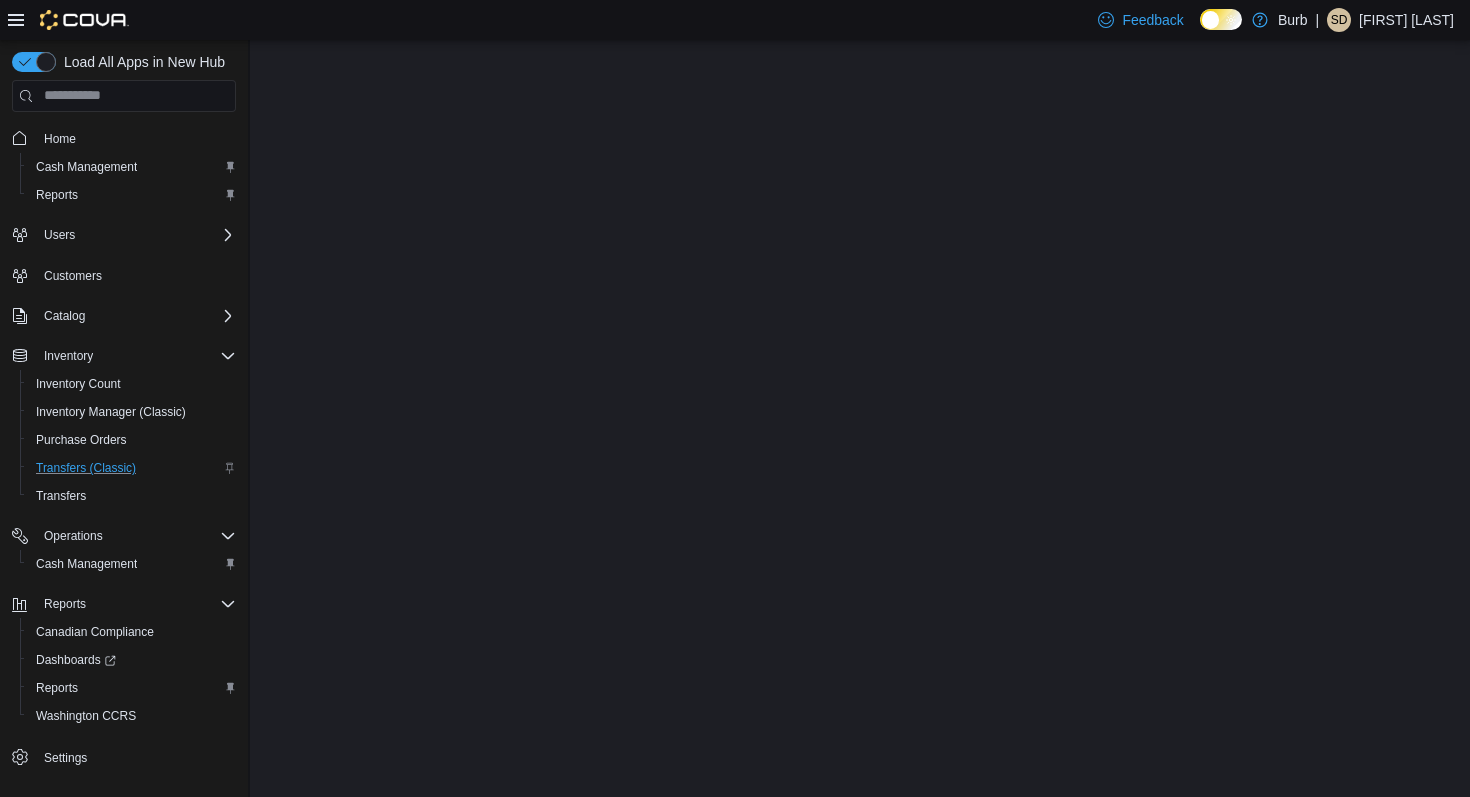 scroll, scrollTop: 0, scrollLeft: 0, axis: both 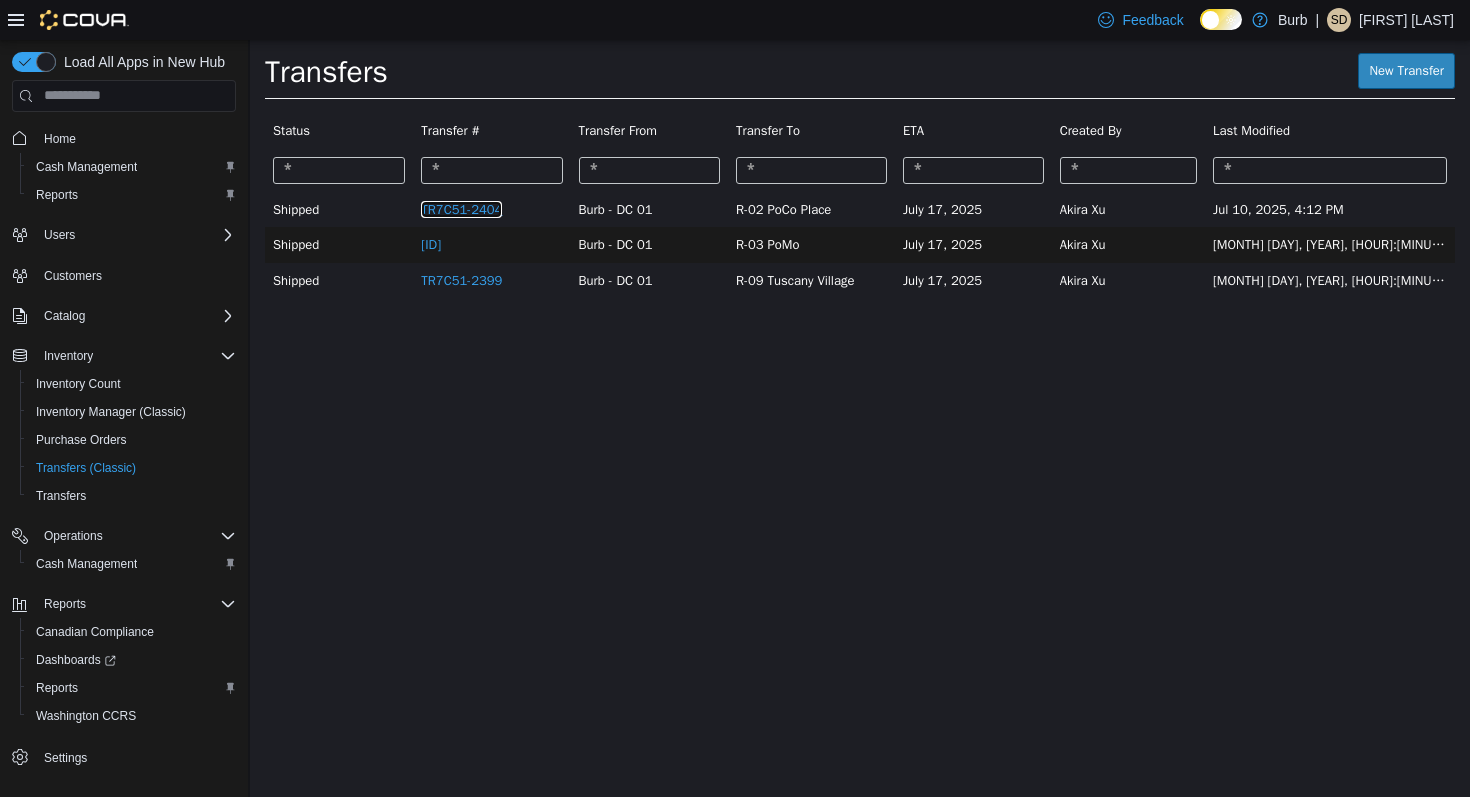click on "TR7C51-2404" at bounding box center [461, 208] 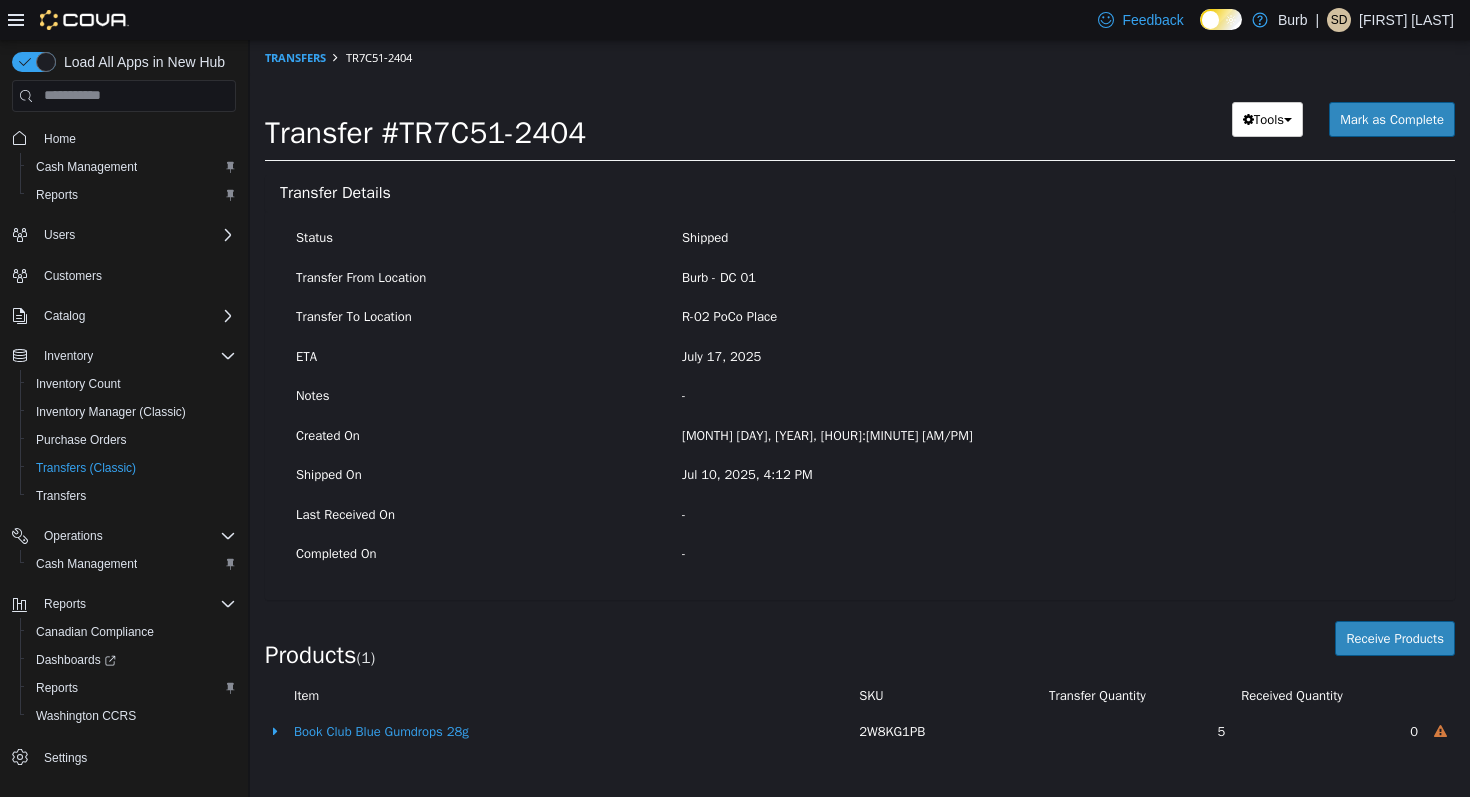 click at bounding box center (275, 731) 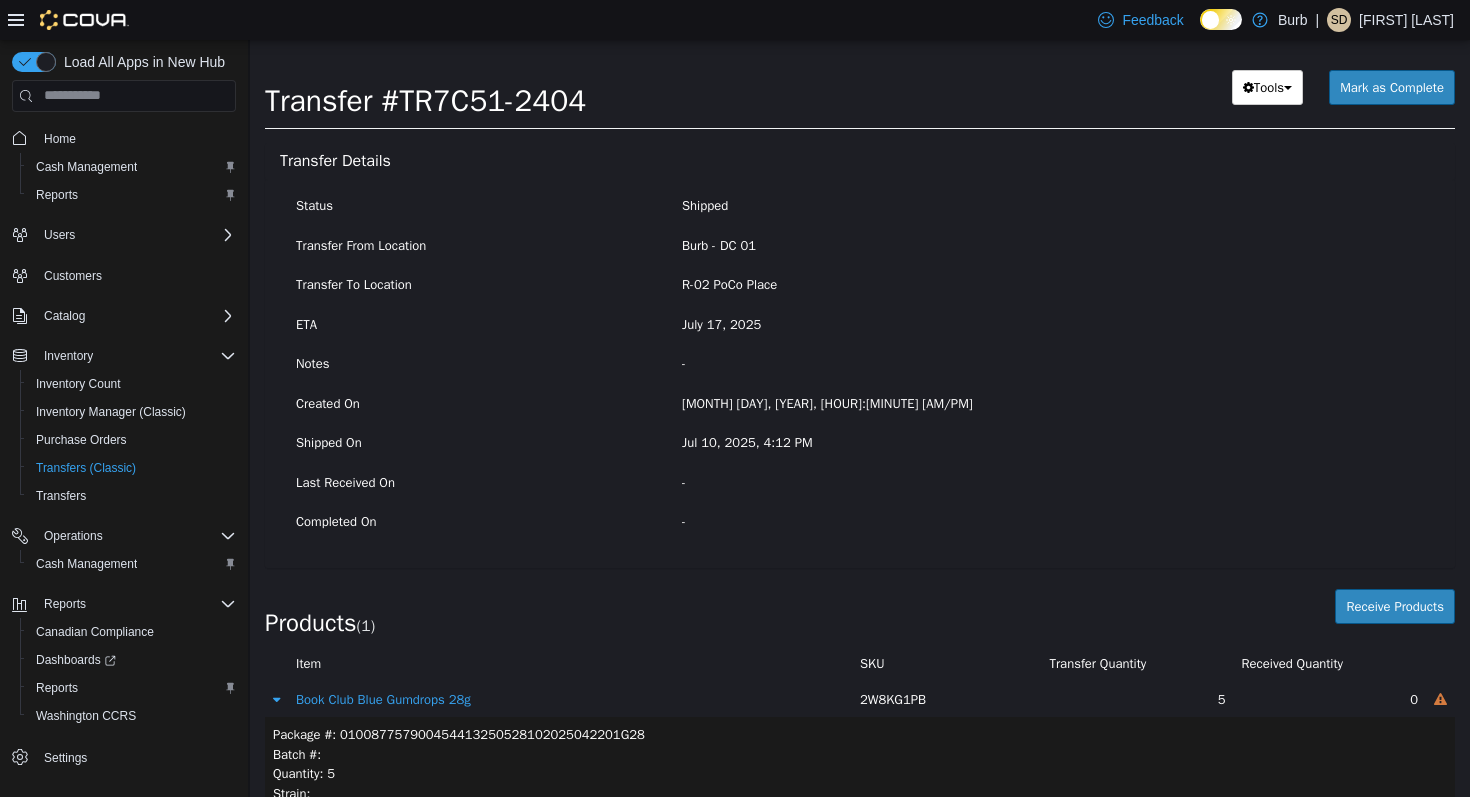 scroll, scrollTop: 0, scrollLeft: 0, axis: both 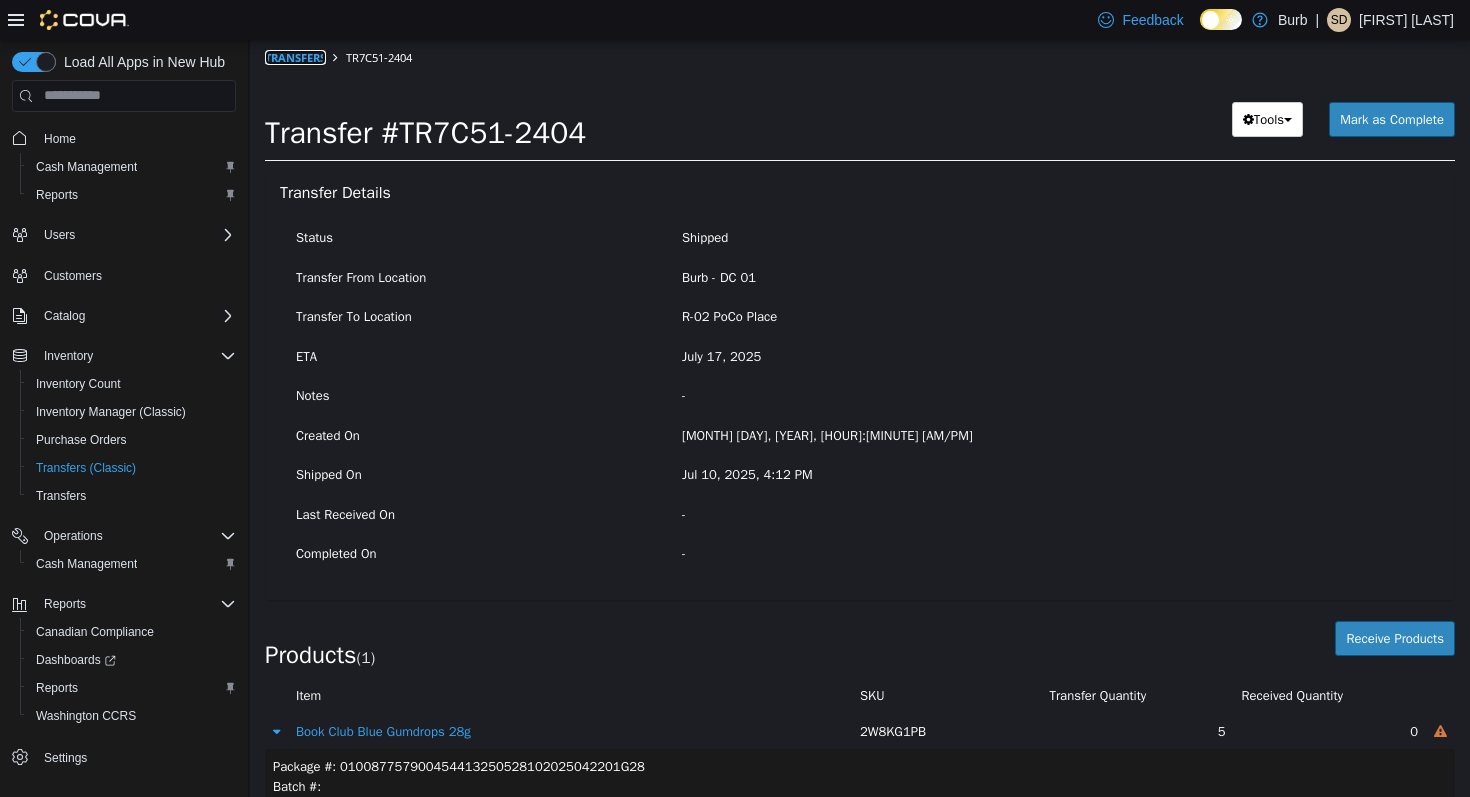 click on "Transfers" at bounding box center (295, 56) 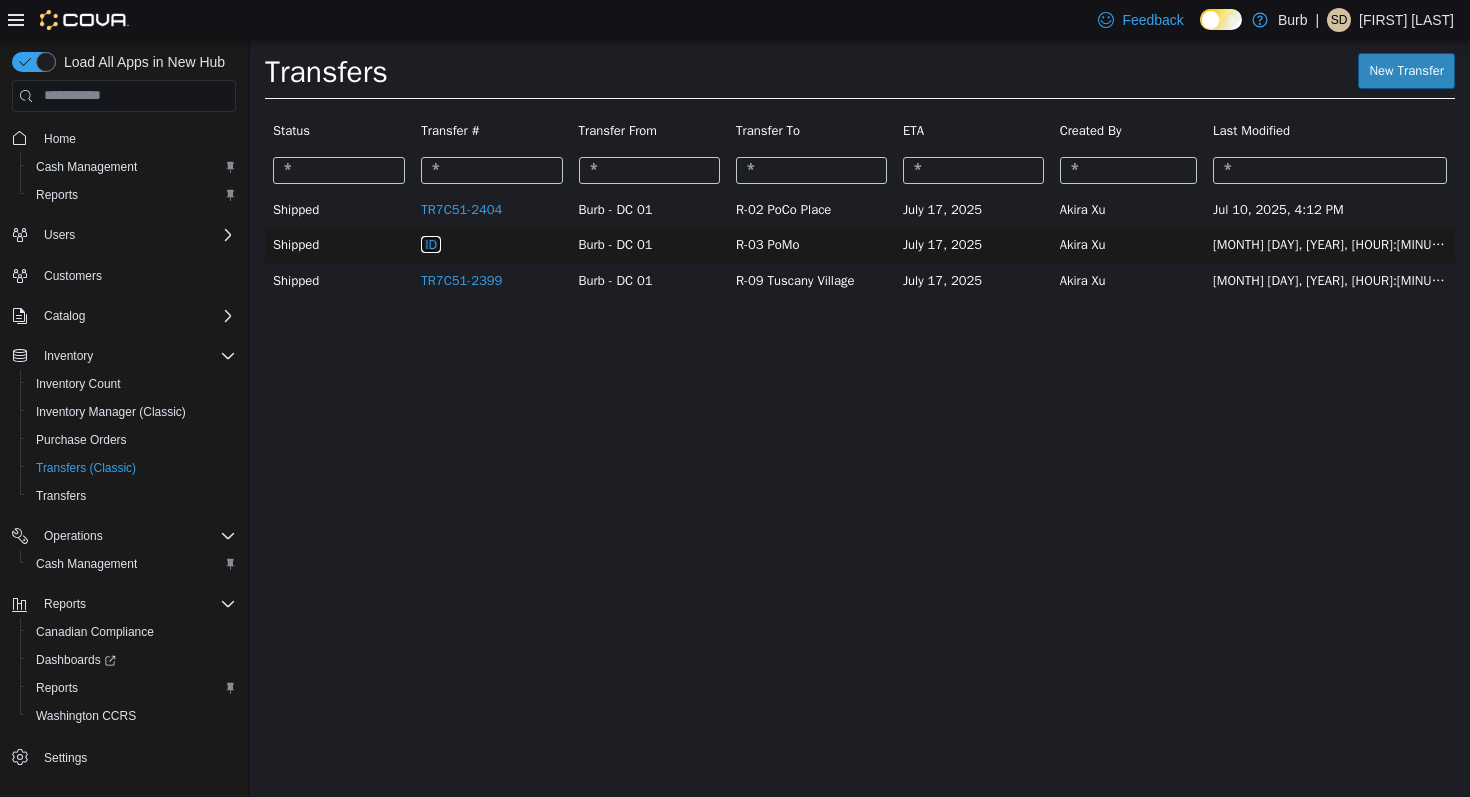 click on "[ID]" at bounding box center [431, 243] 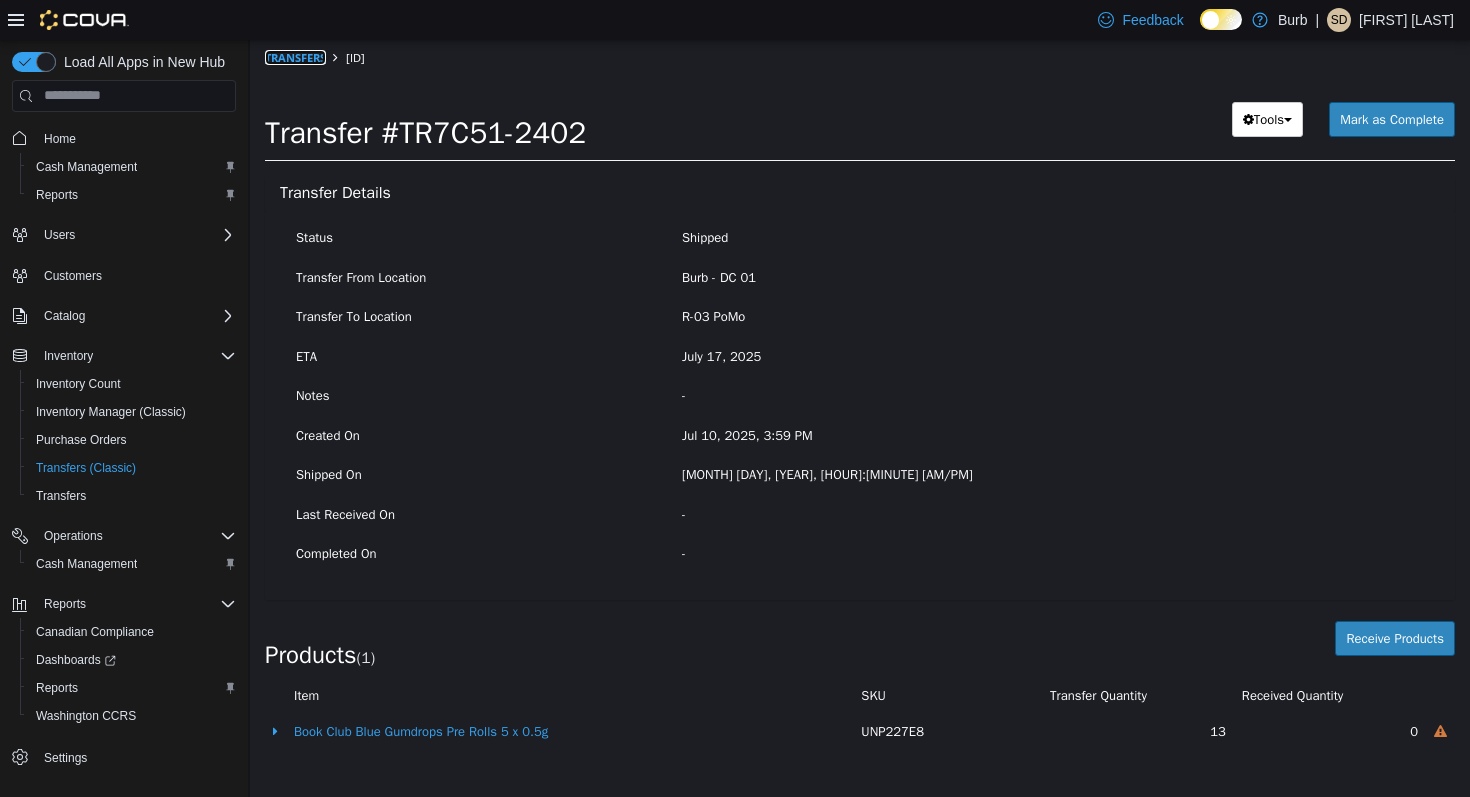click on "Transfers" at bounding box center [295, 56] 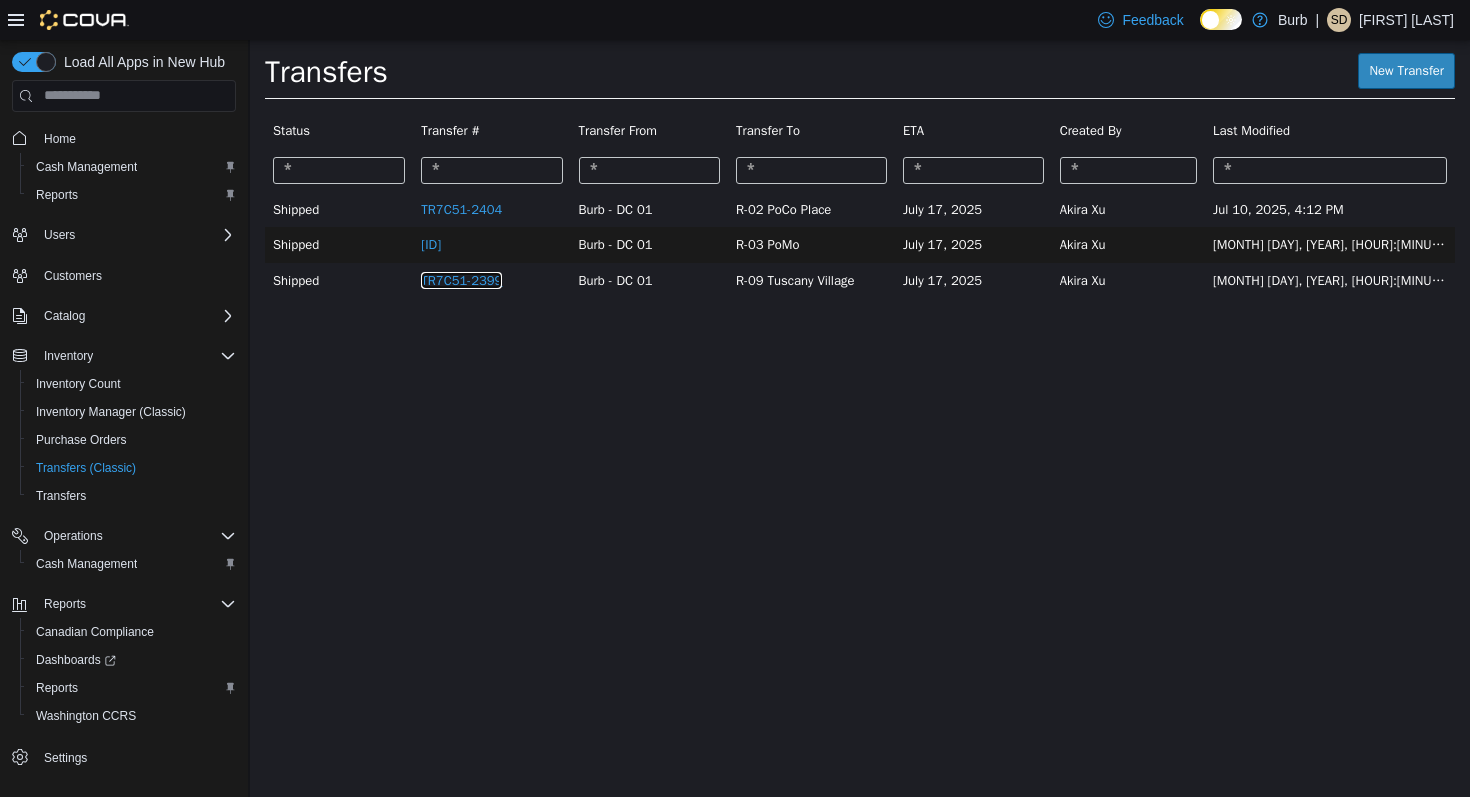 click on "TR7C51-2399" at bounding box center (461, 279) 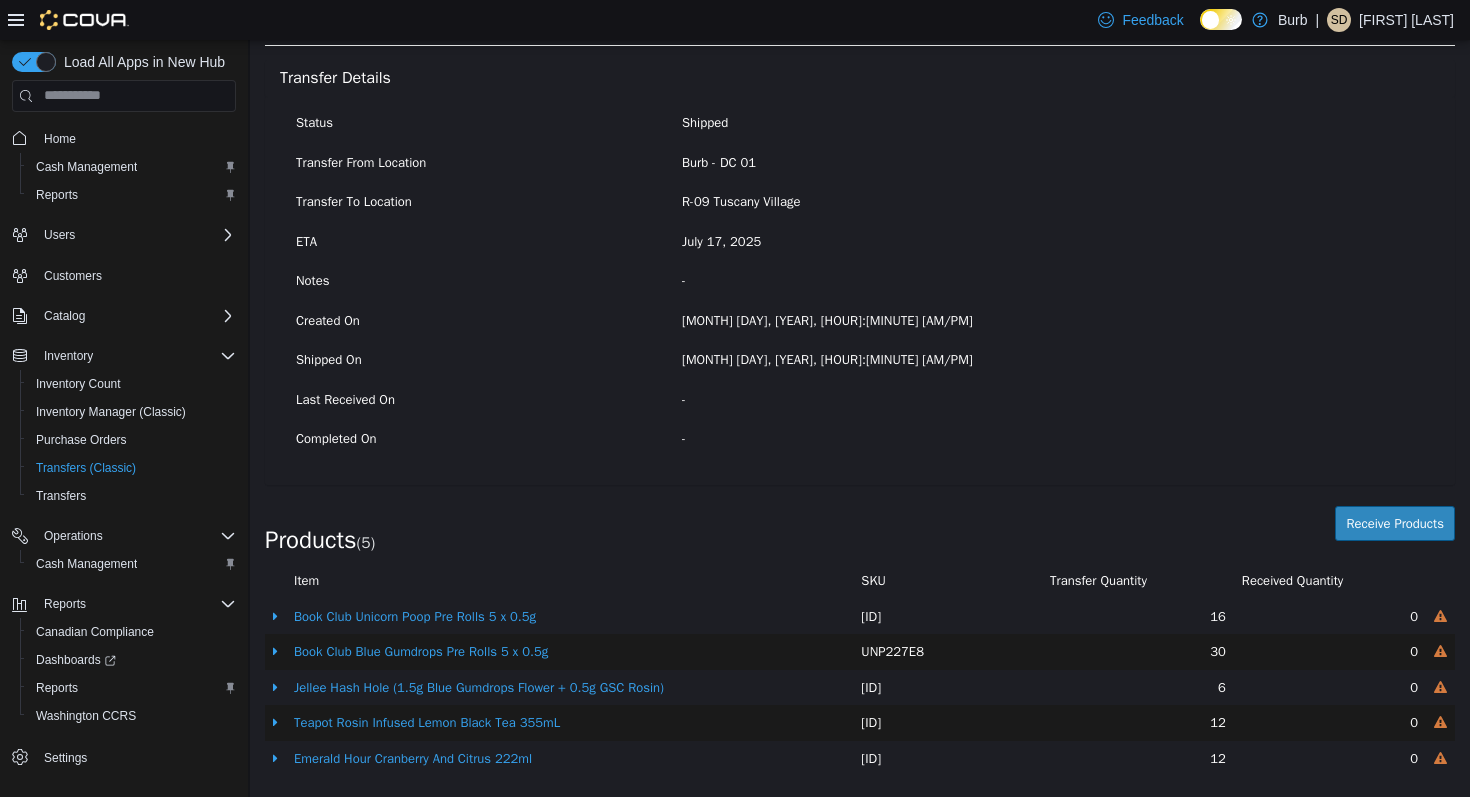scroll, scrollTop: 0, scrollLeft: 0, axis: both 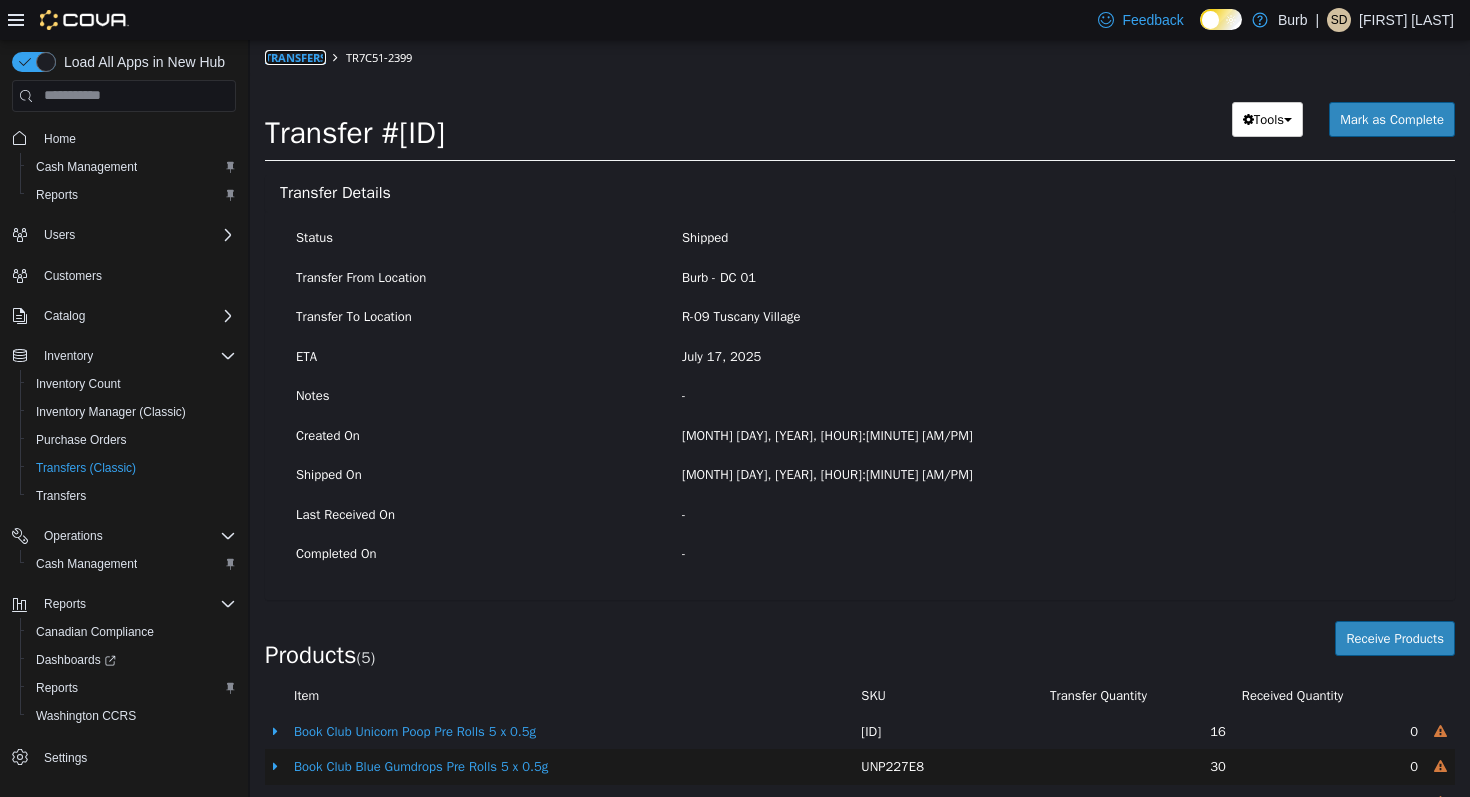 click on "Transfers" at bounding box center (295, 56) 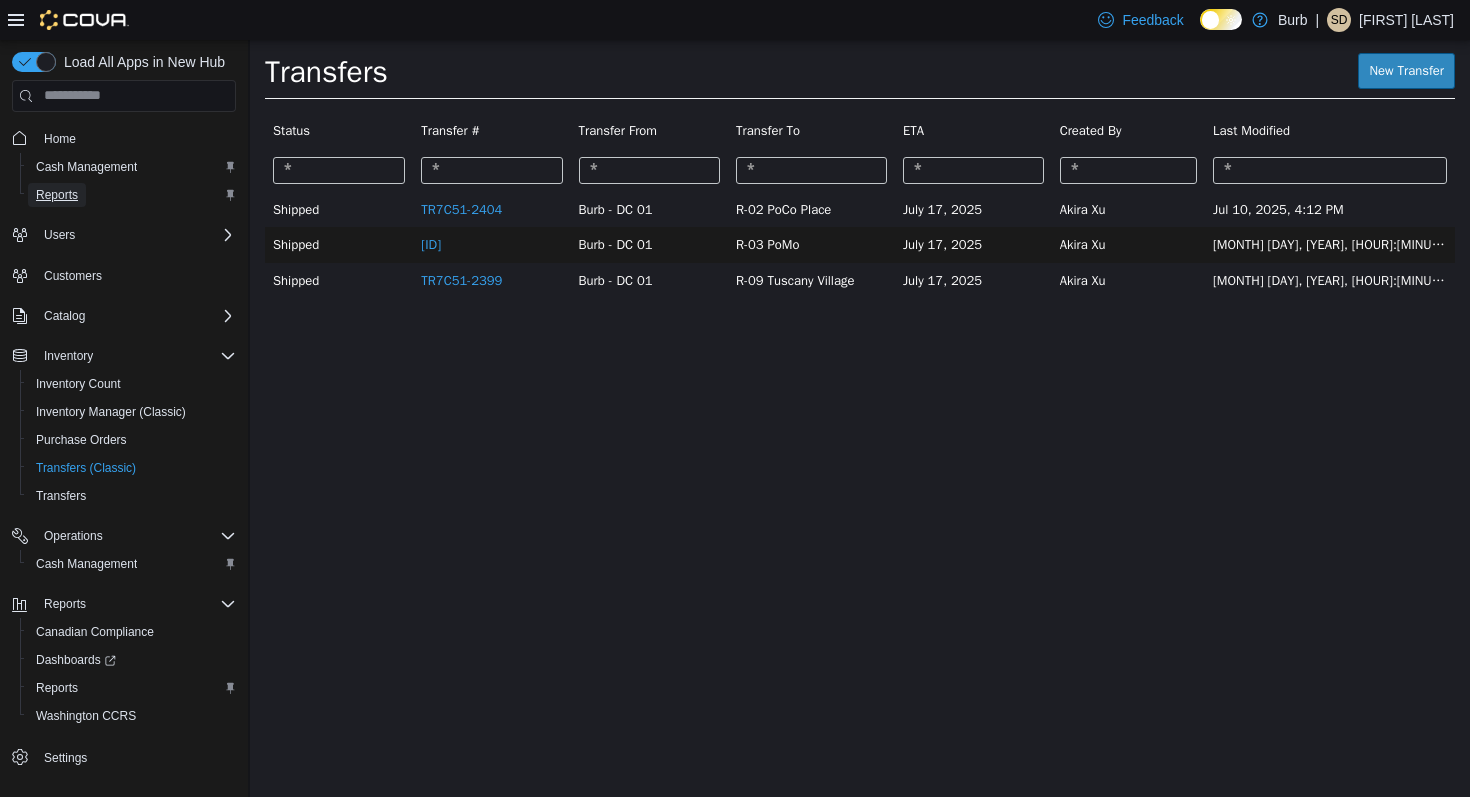 click on "Reports" at bounding box center (57, 195) 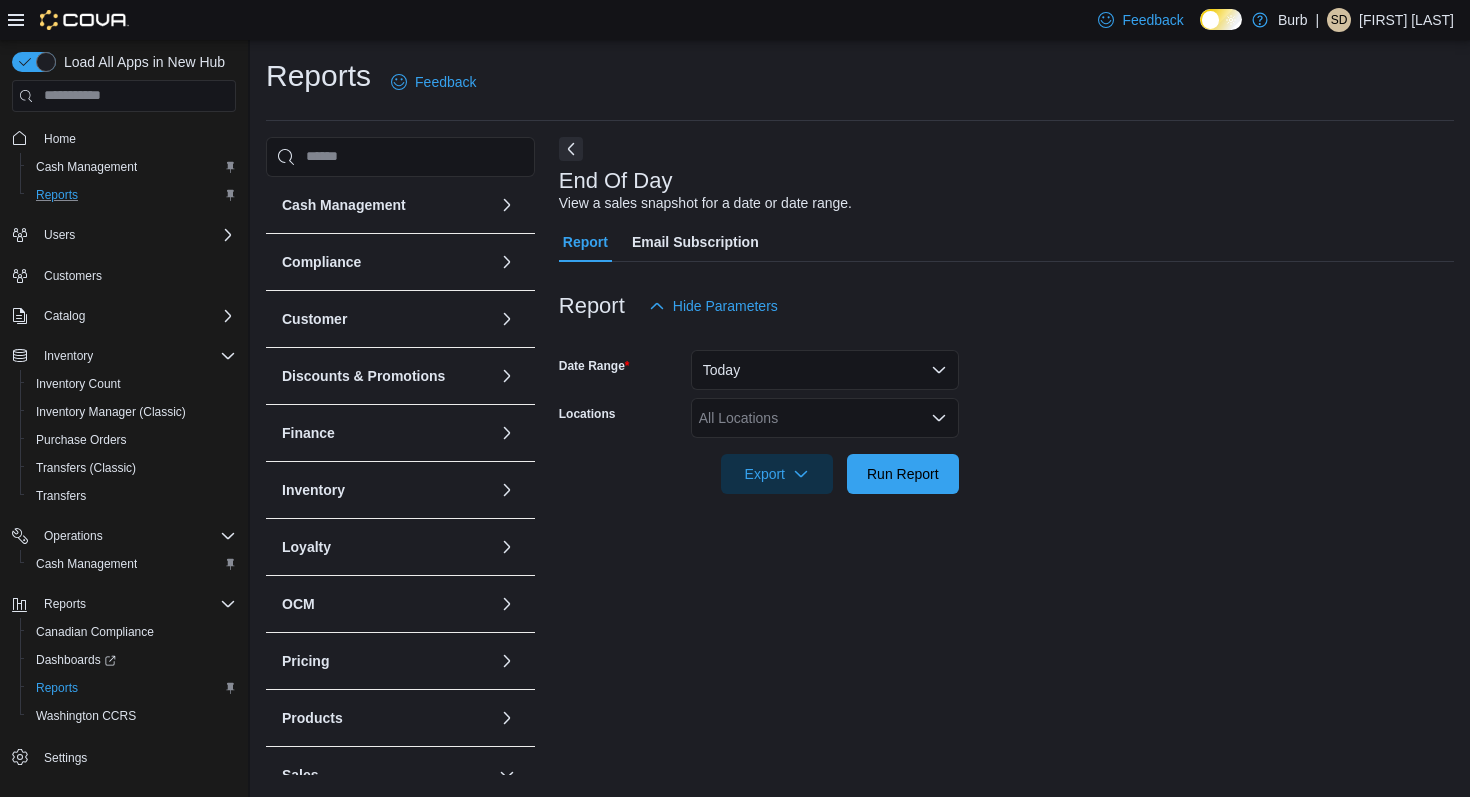 click on "All Locations" at bounding box center (825, 418) 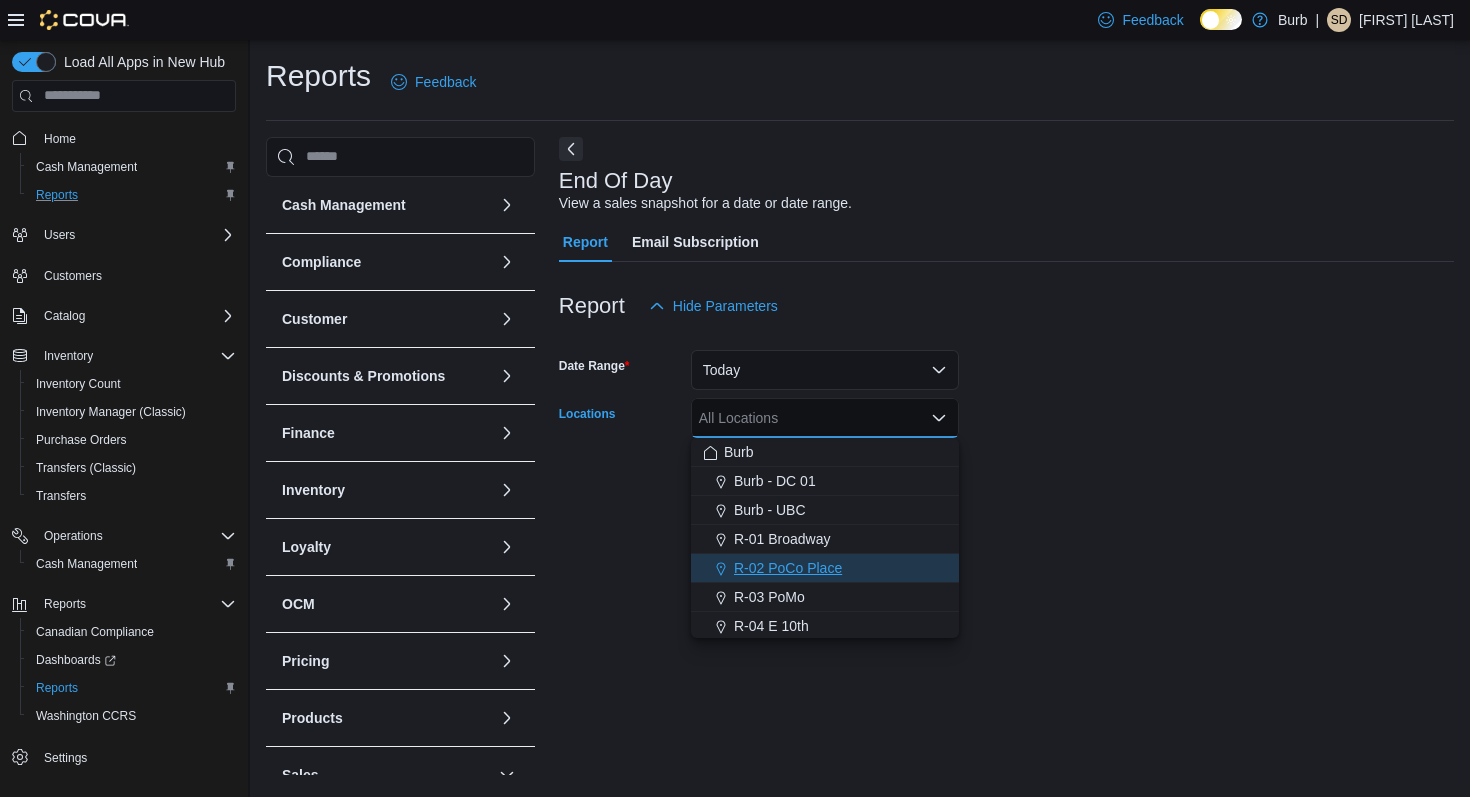 click on "R-02 PoCo Place" at bounding box center (825, 568) 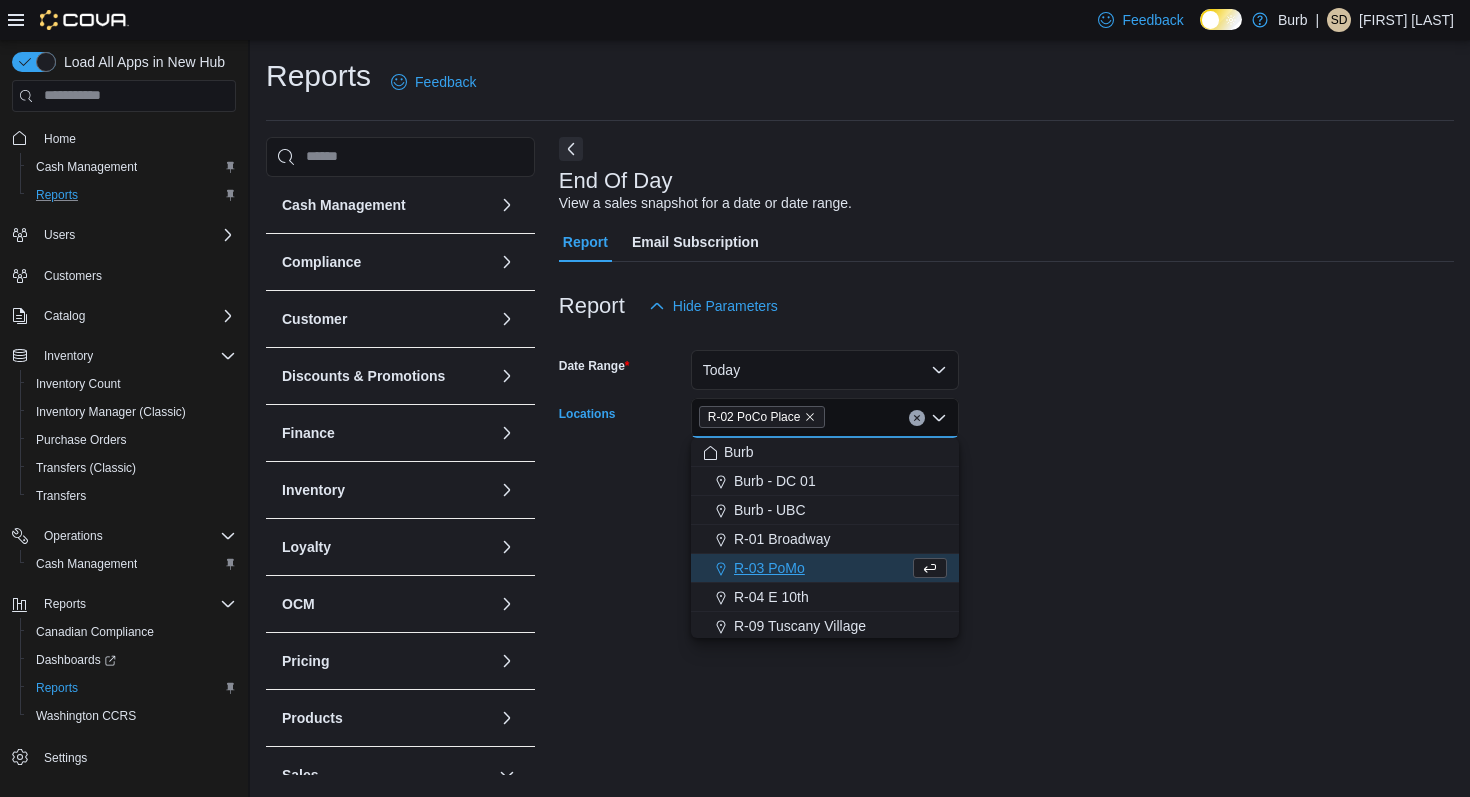 click at bounding box center [1006, 506] 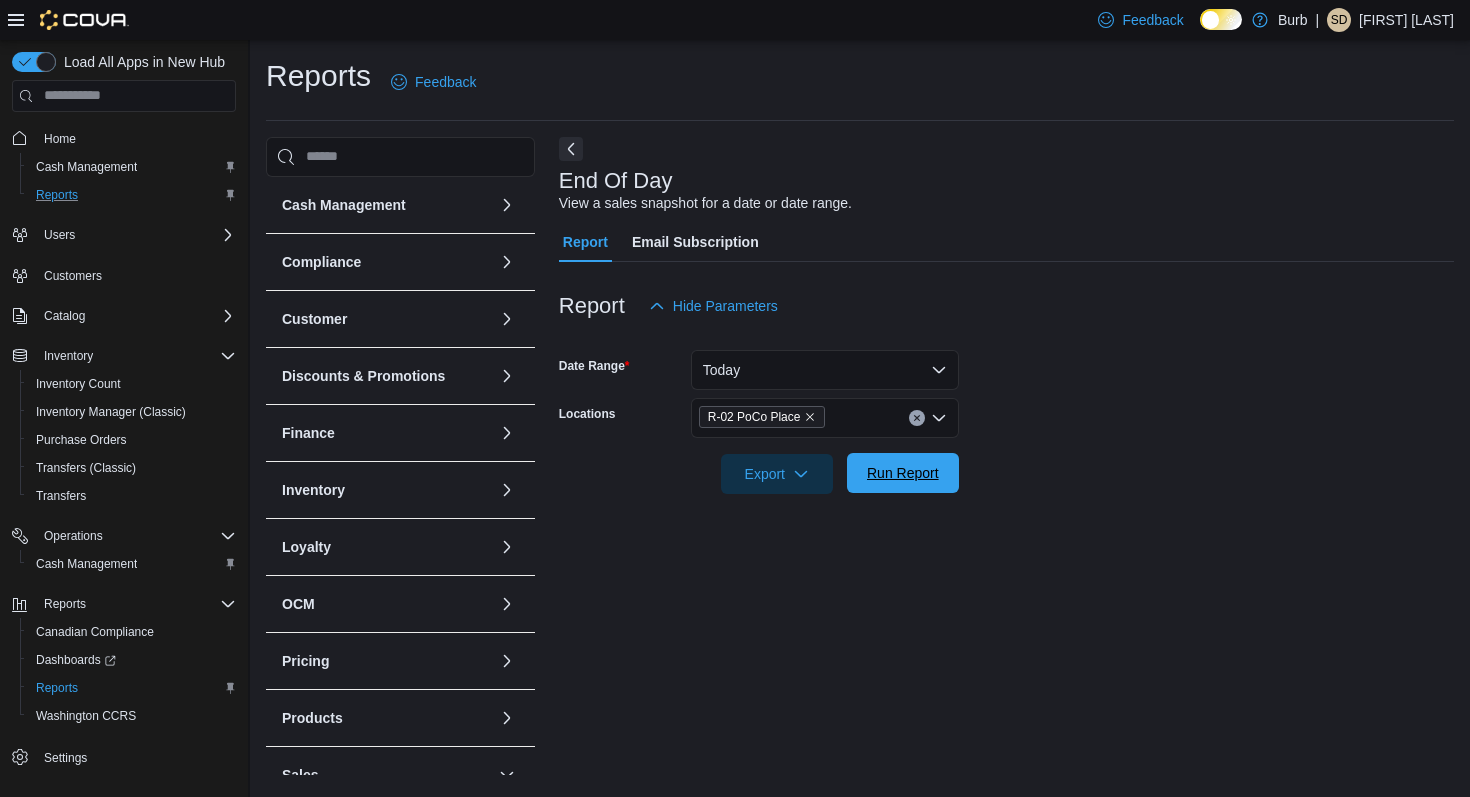 click on "Run Report" at bounding box center (903, 473) 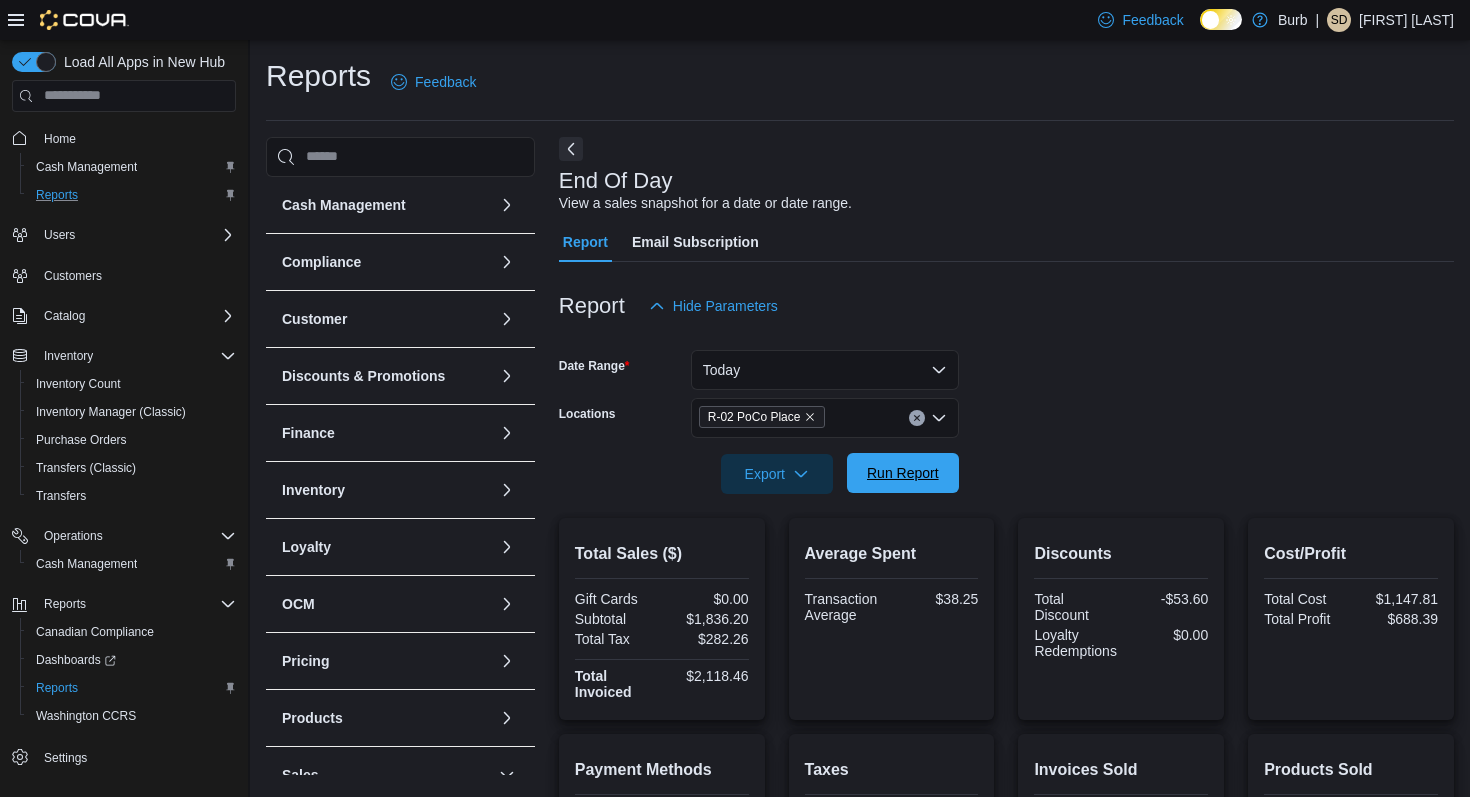 click on "Run Report" at bounding box center [903, 473] 